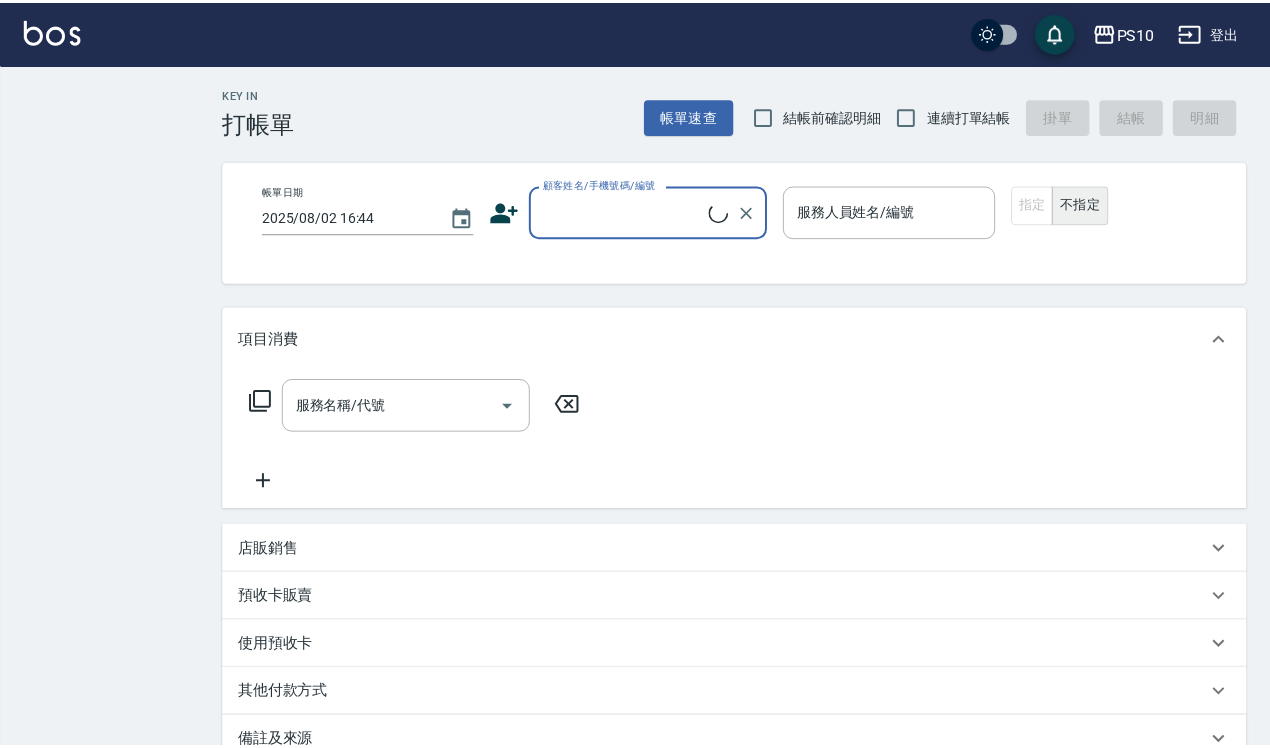 scroll, scrollTop: 0, scrollLeft: 0, axis: both 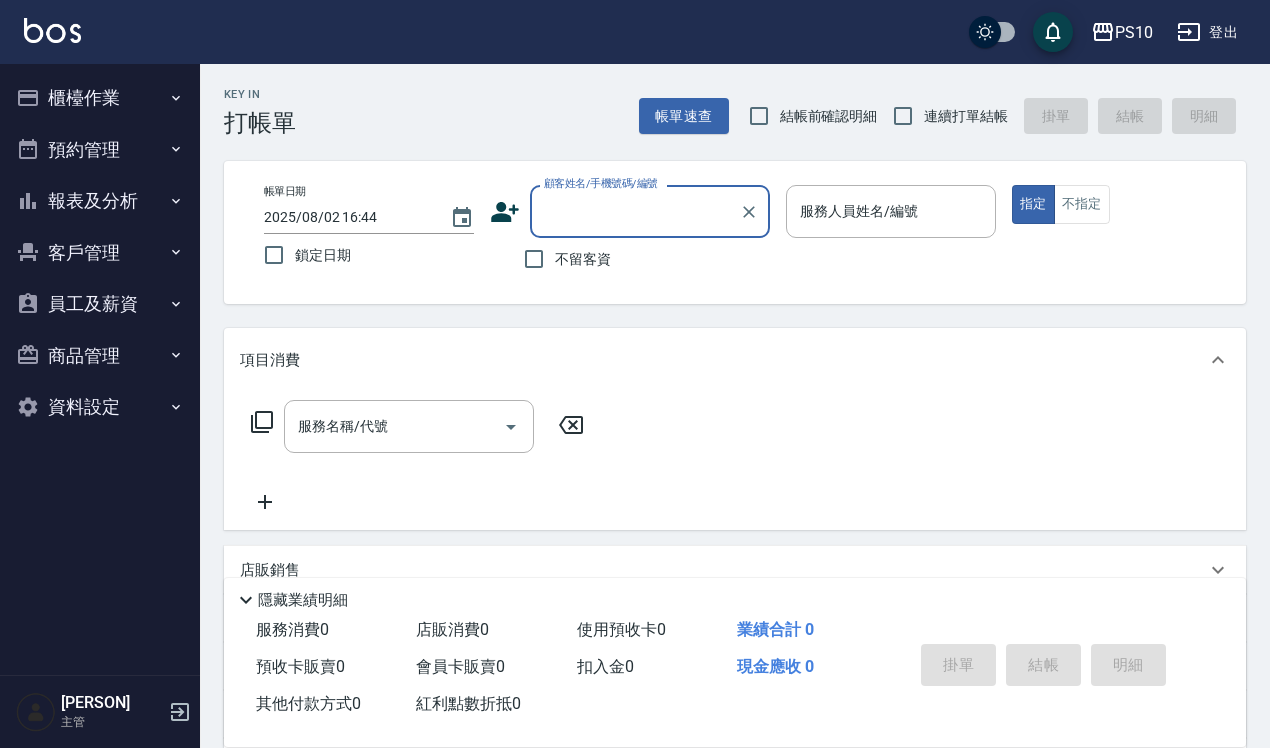 click on "結帳前確認明細" at bounding box center [829, 116] 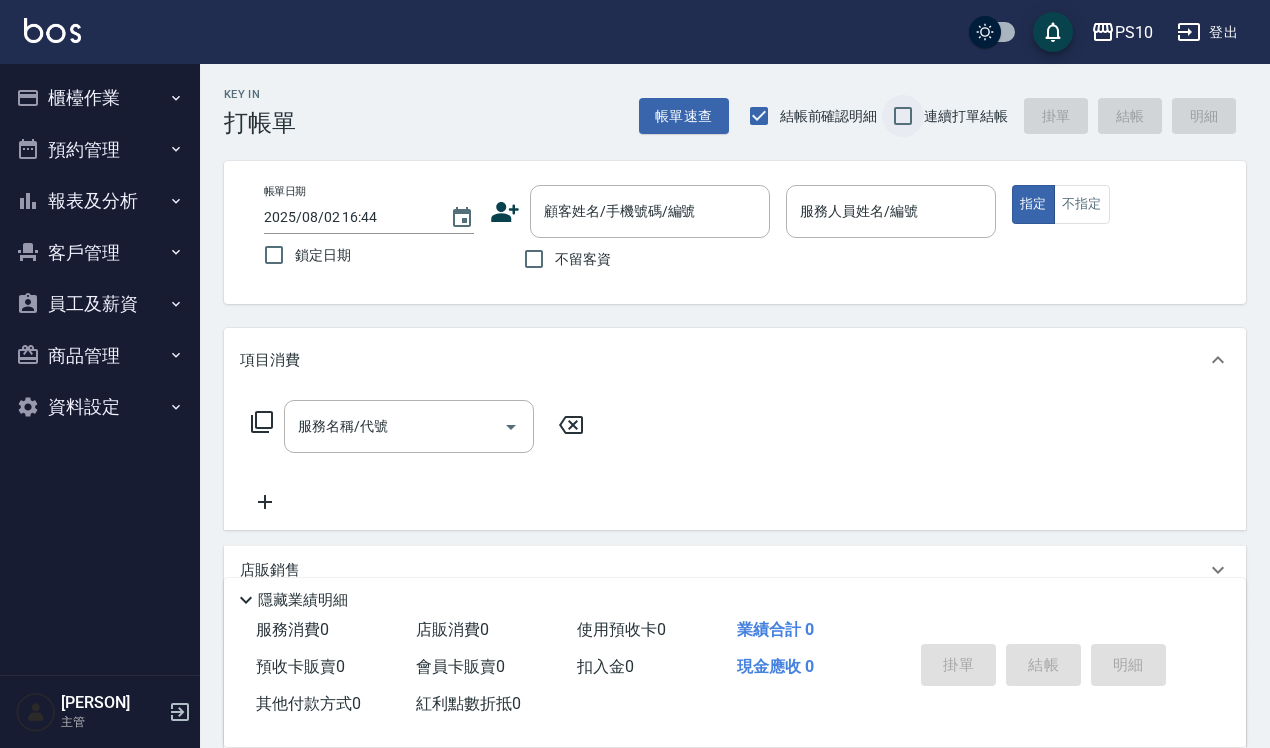 click on "連續打單結帳" at bounding box center [903, 116] 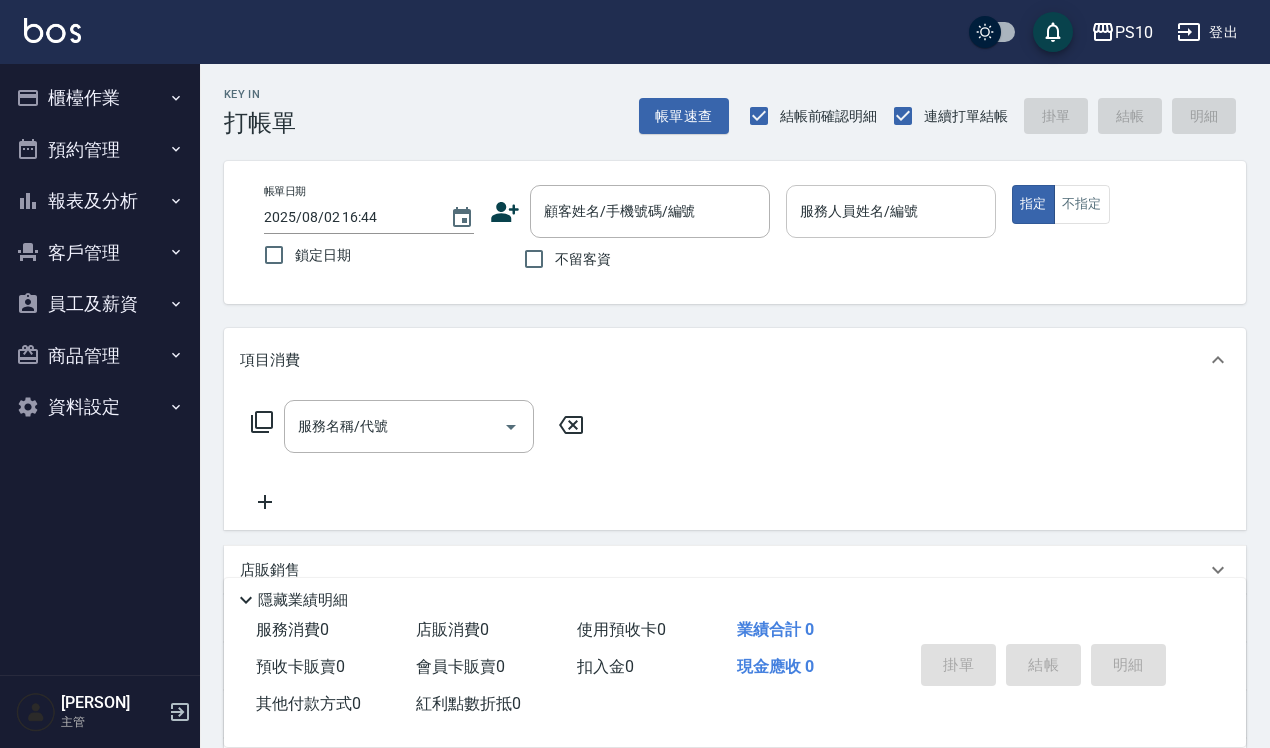 click on "服務人員姓名/編號" at bounding box center [891, 211] 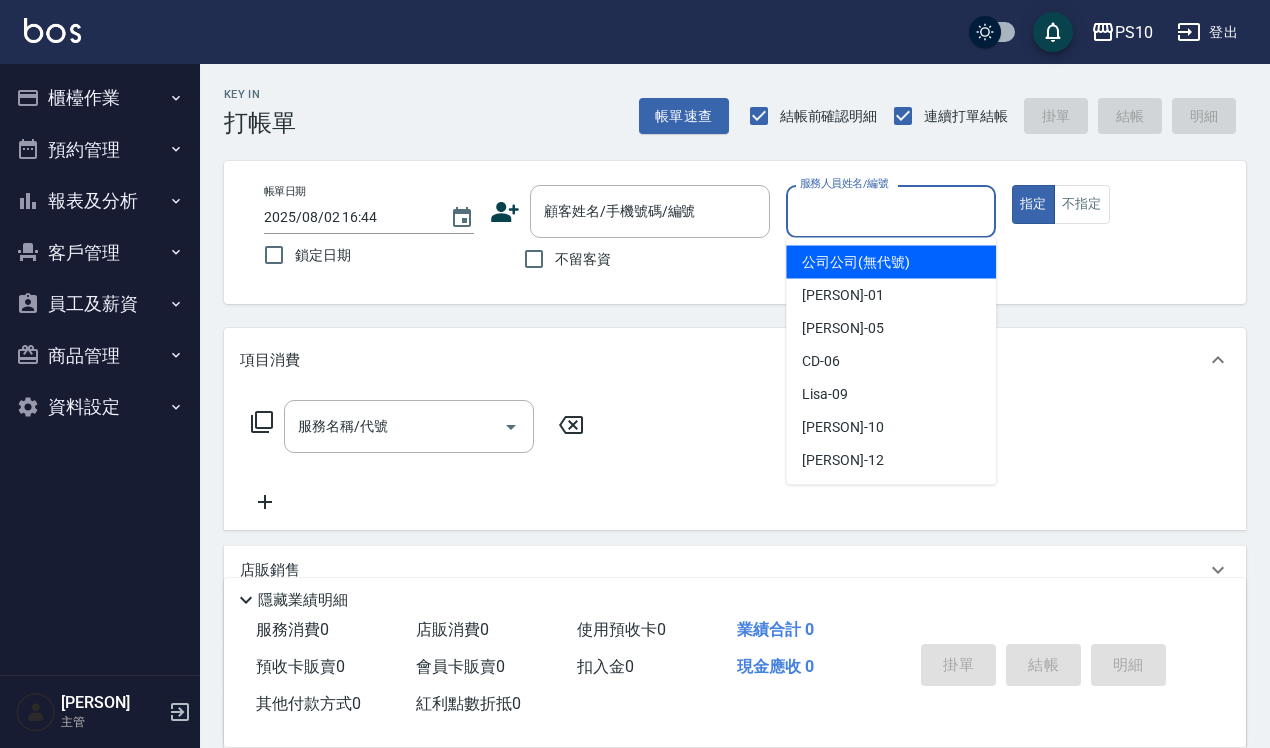 click on "不留客資" at bounding box center (583, 259) 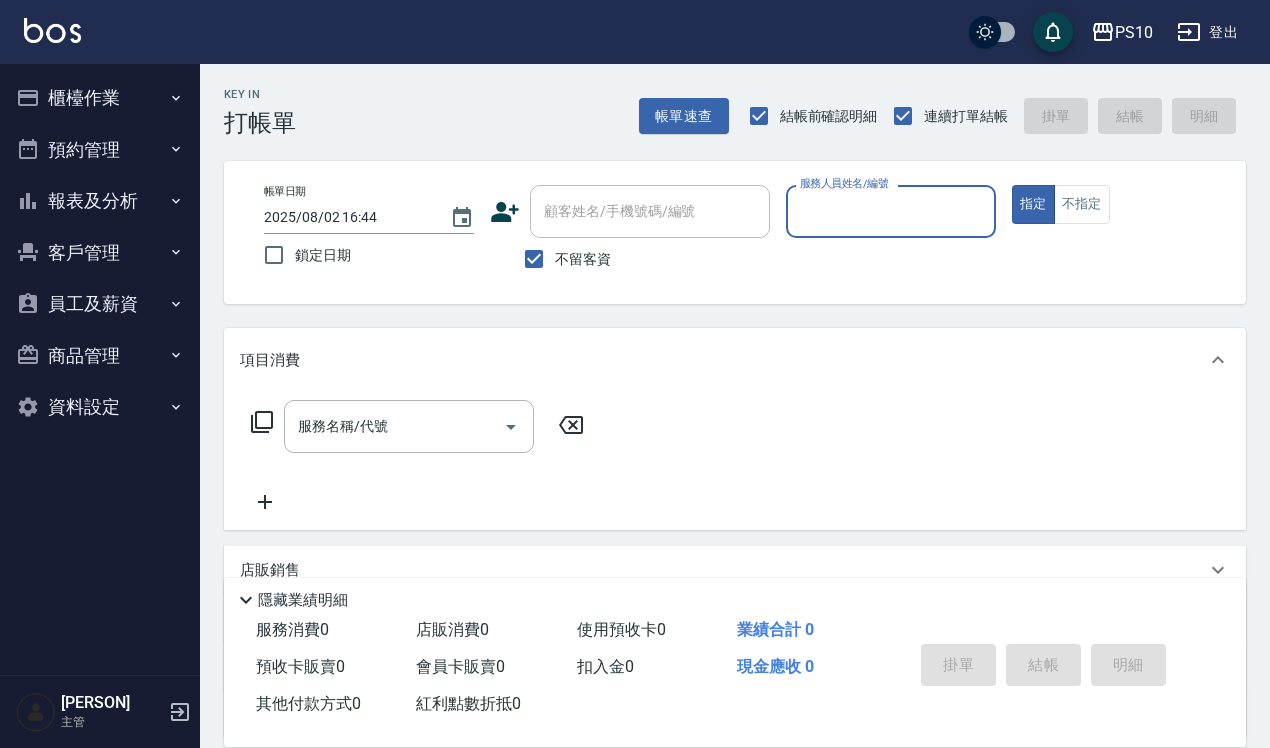 click on "服務人員姓名/編號" at bounding box center (891, 211) 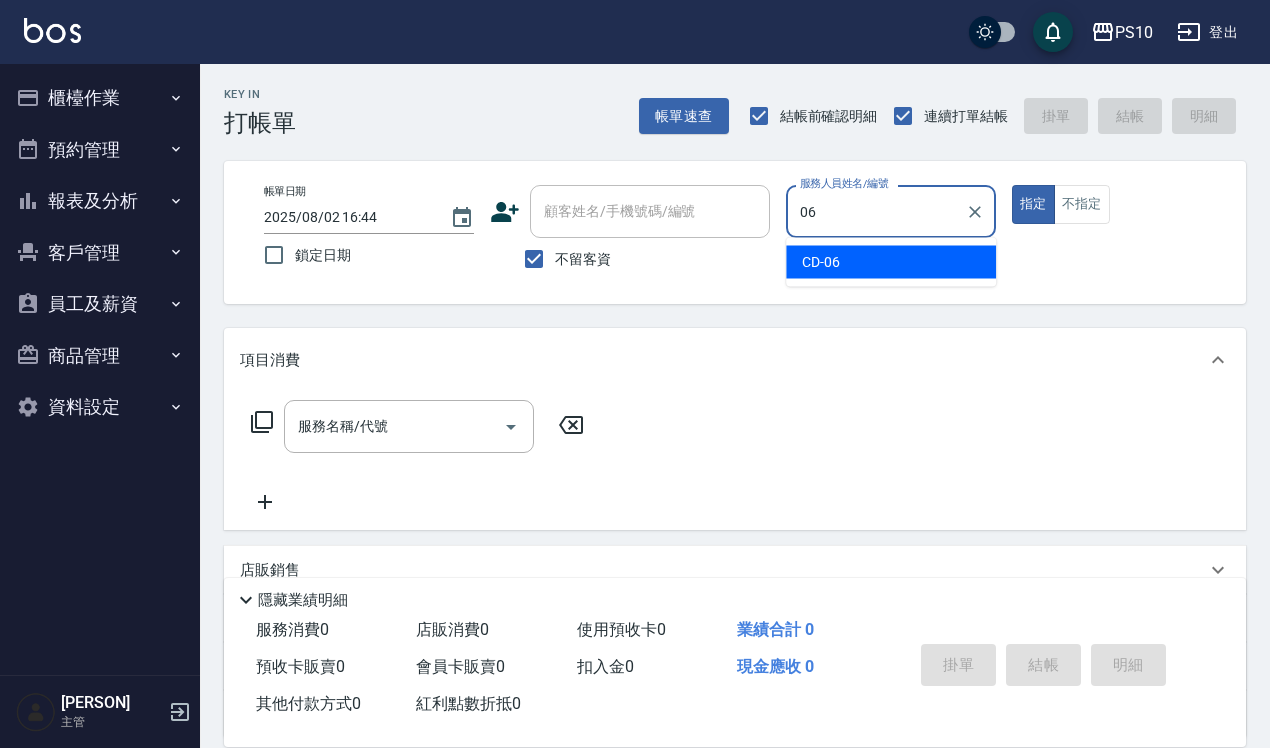 type on "[CODE]-[CODE]" 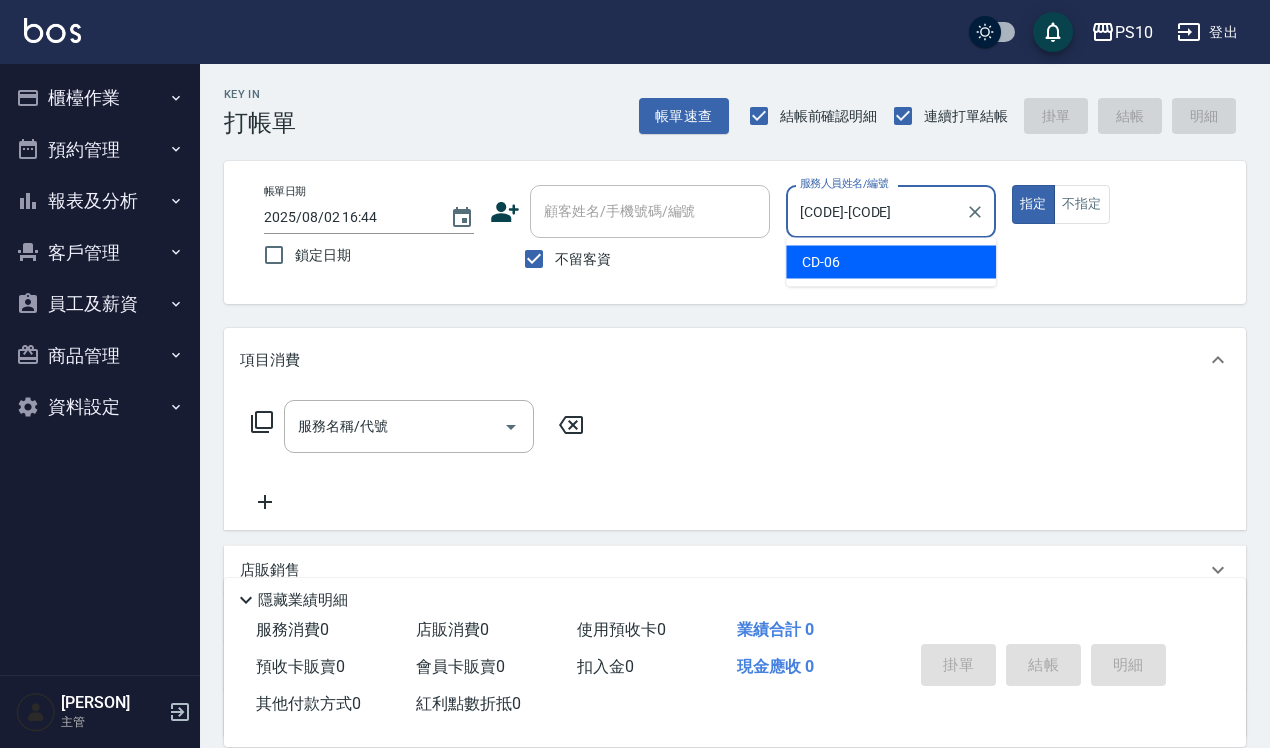 type on "true" 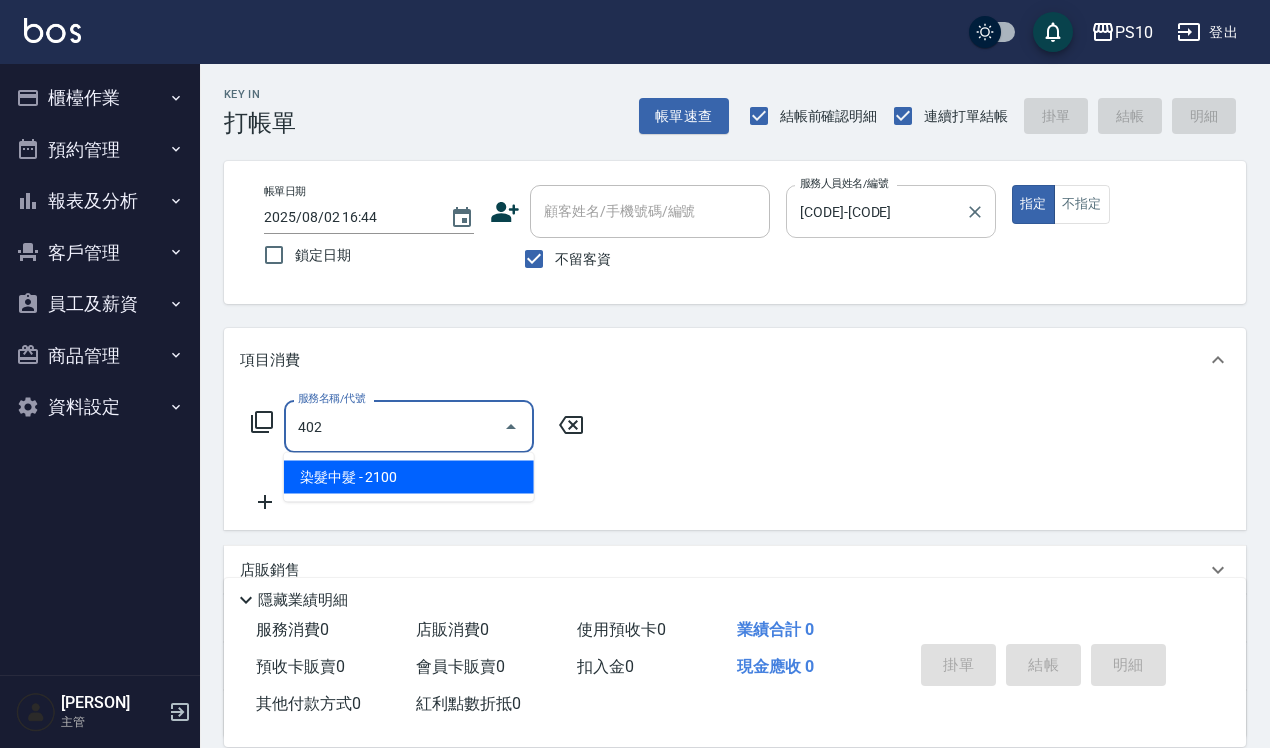type on "染髮中髮([CODE])" 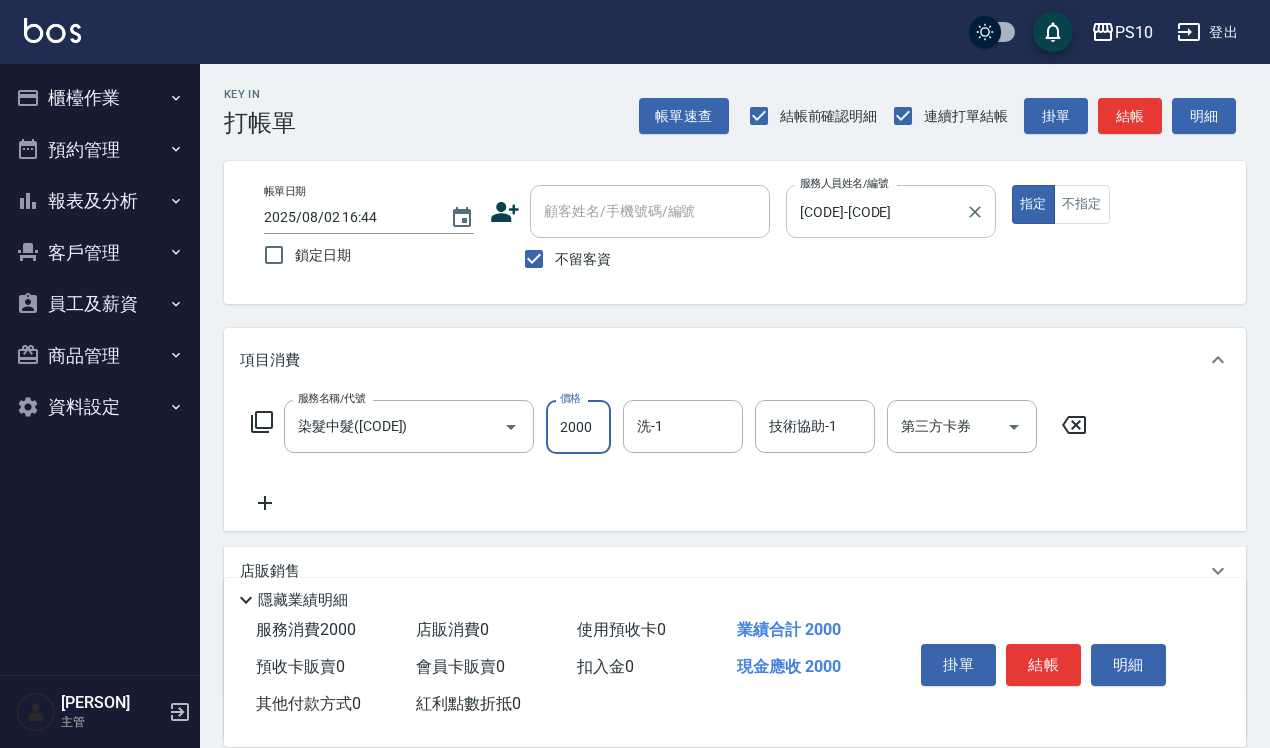 type on "2000" 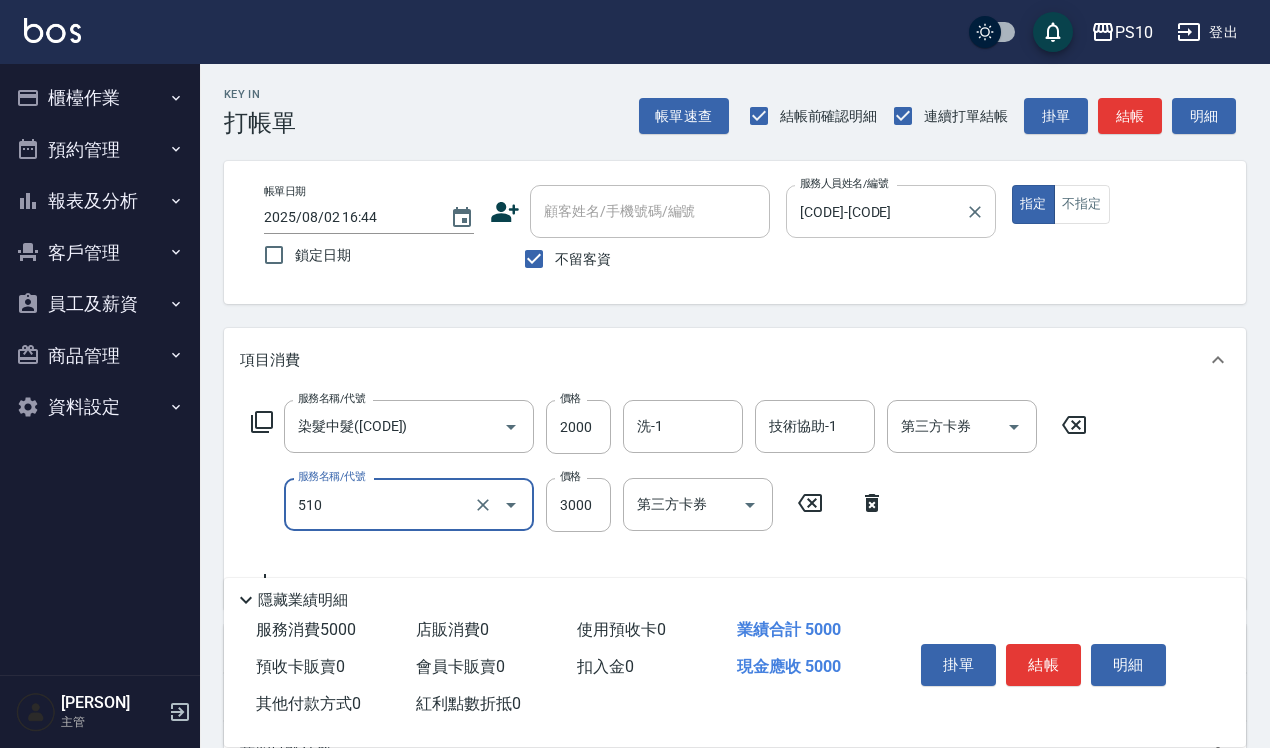 type on "離子護([CODE])" 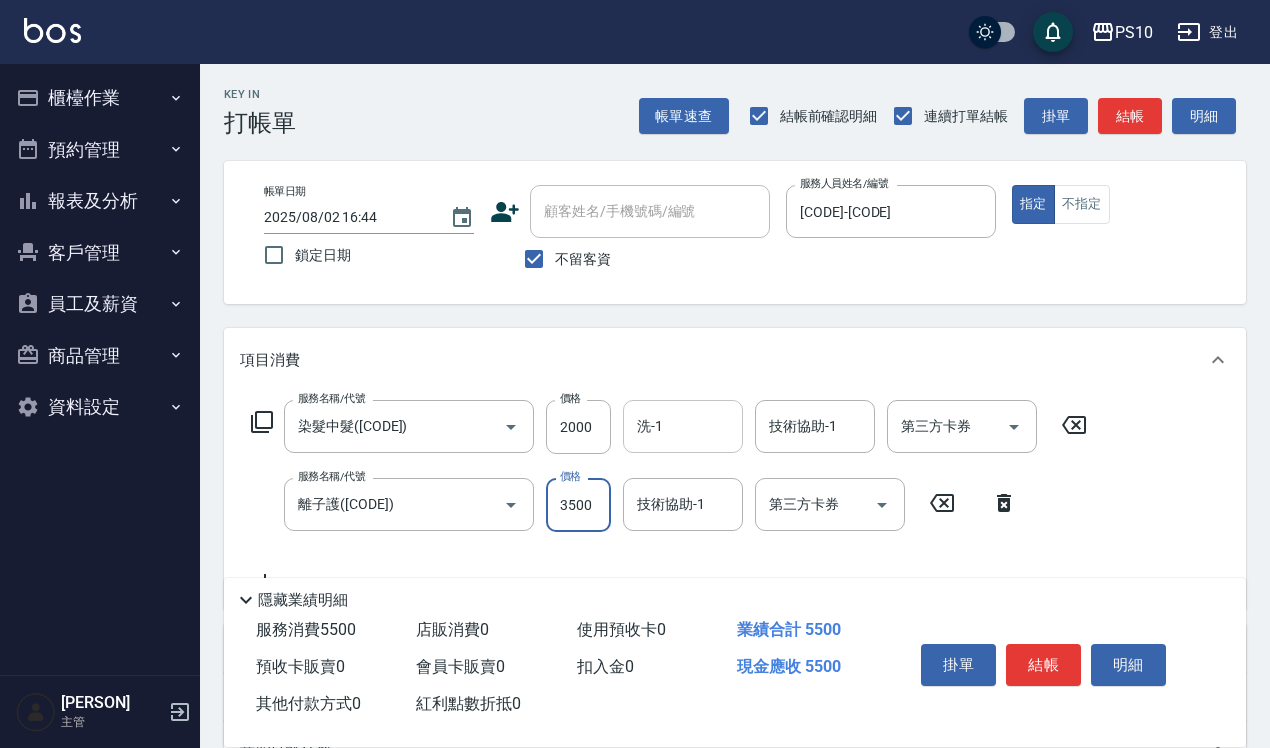 type on "3500" 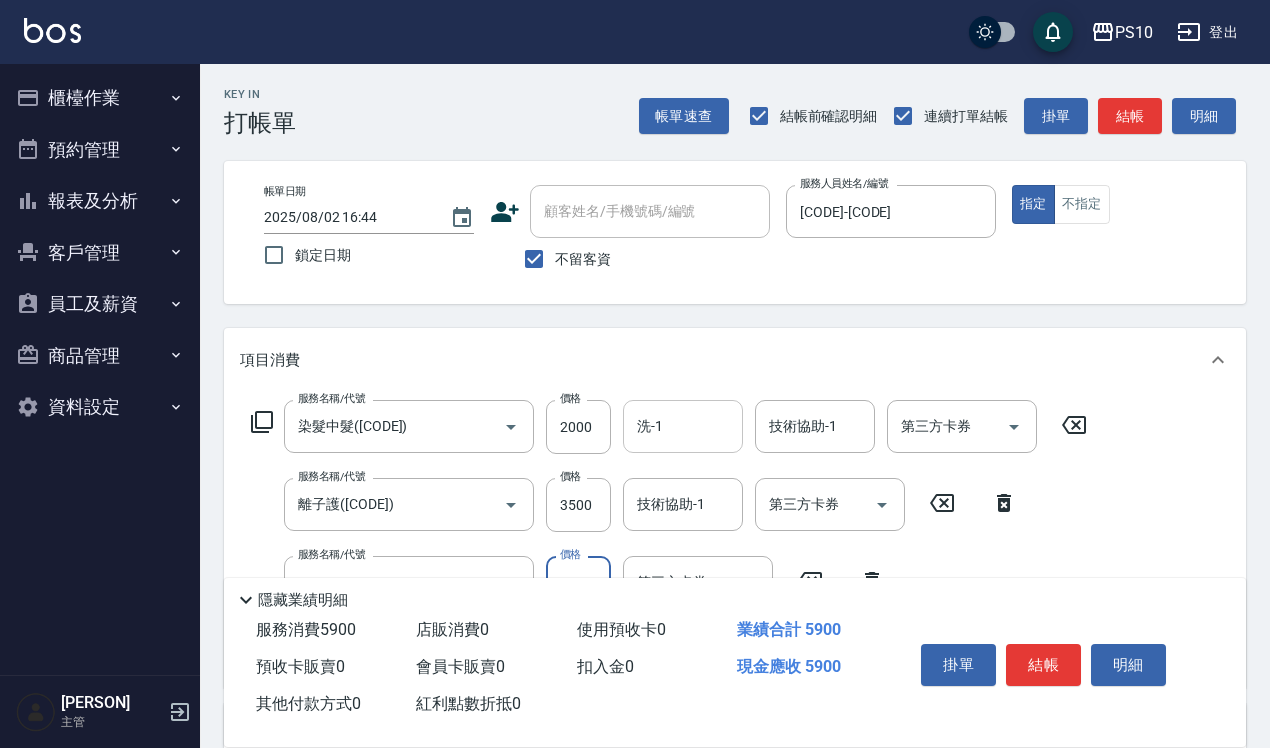 type on "剪髮(201)" 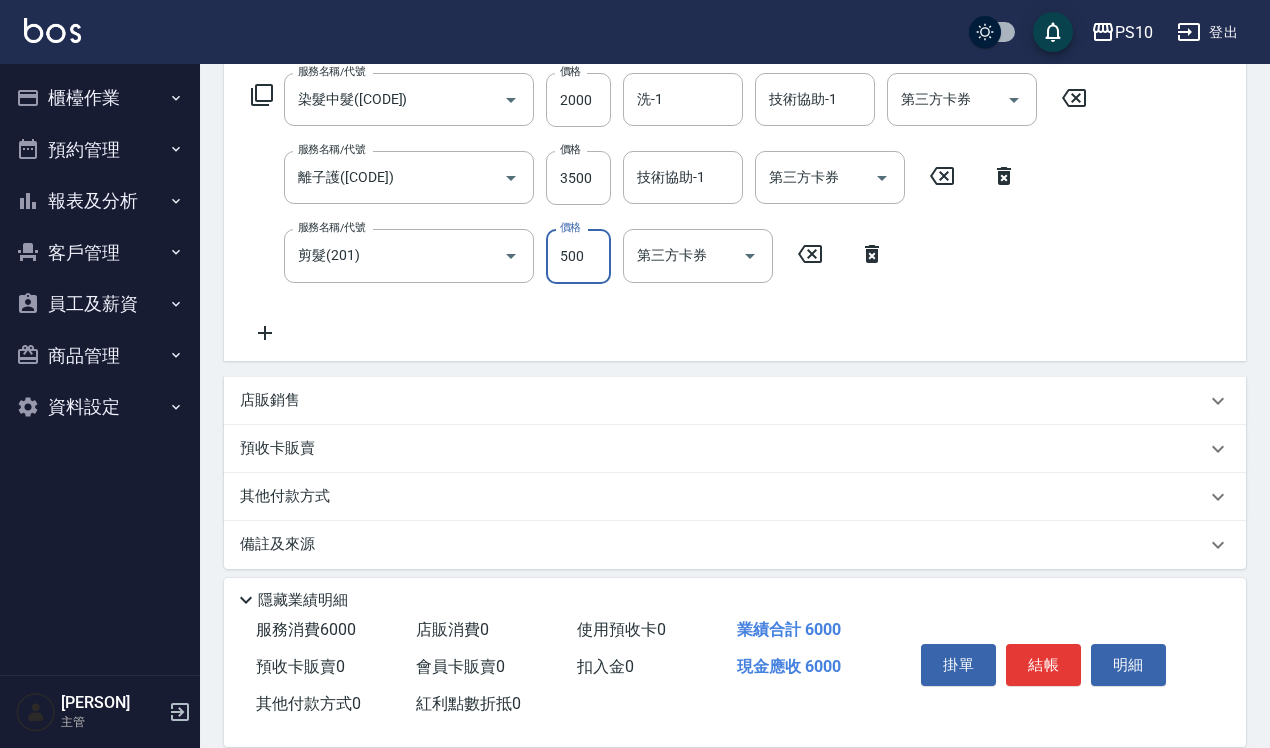 scroll, scrollTop: 337, scrollLeft: 0, axis: vertical 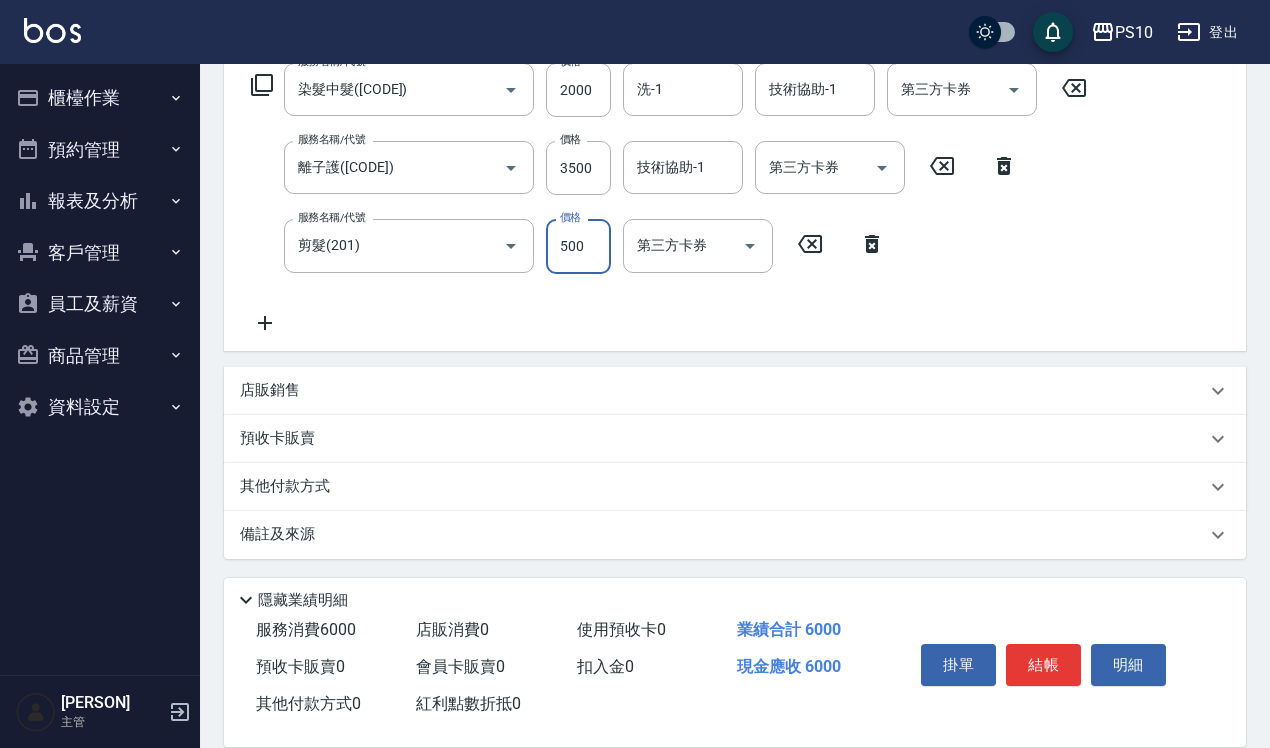 type on "500" 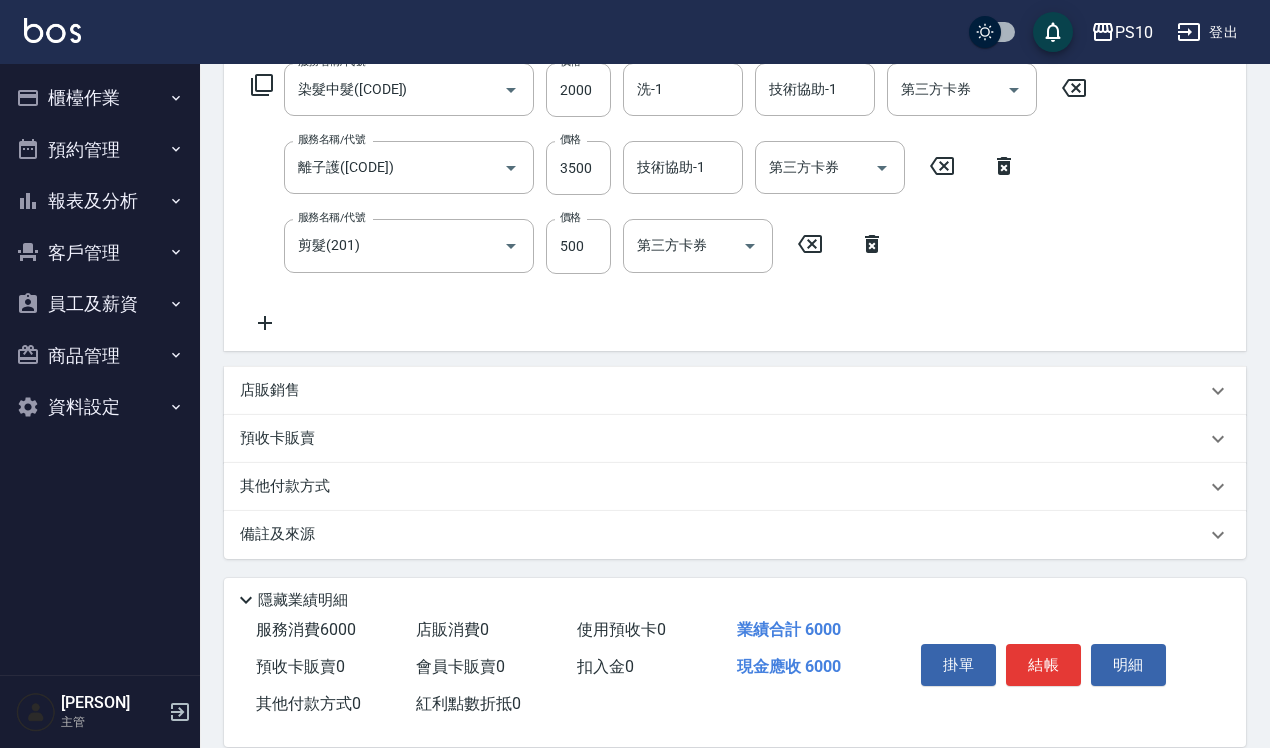 click on "店販銷售" at bounding box center [723, 390] 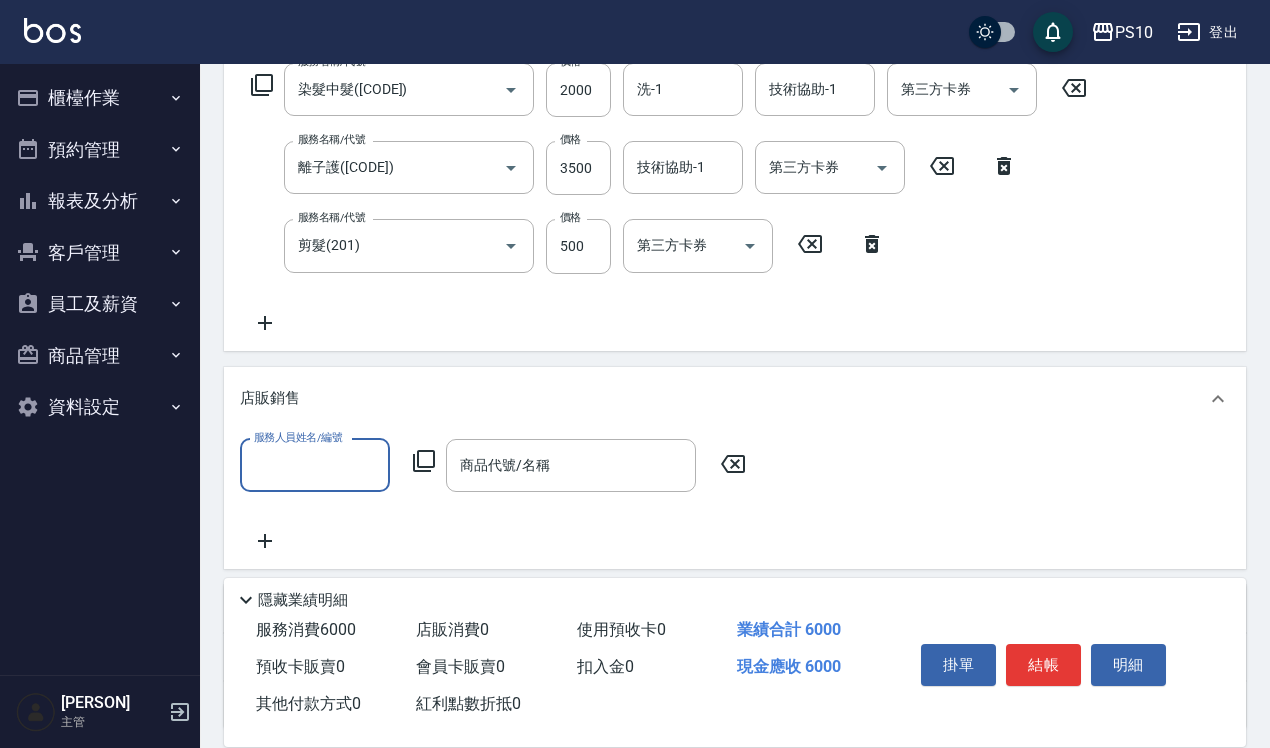 scroll, scrollTop: 0, scrollLeft: 0, axis: both 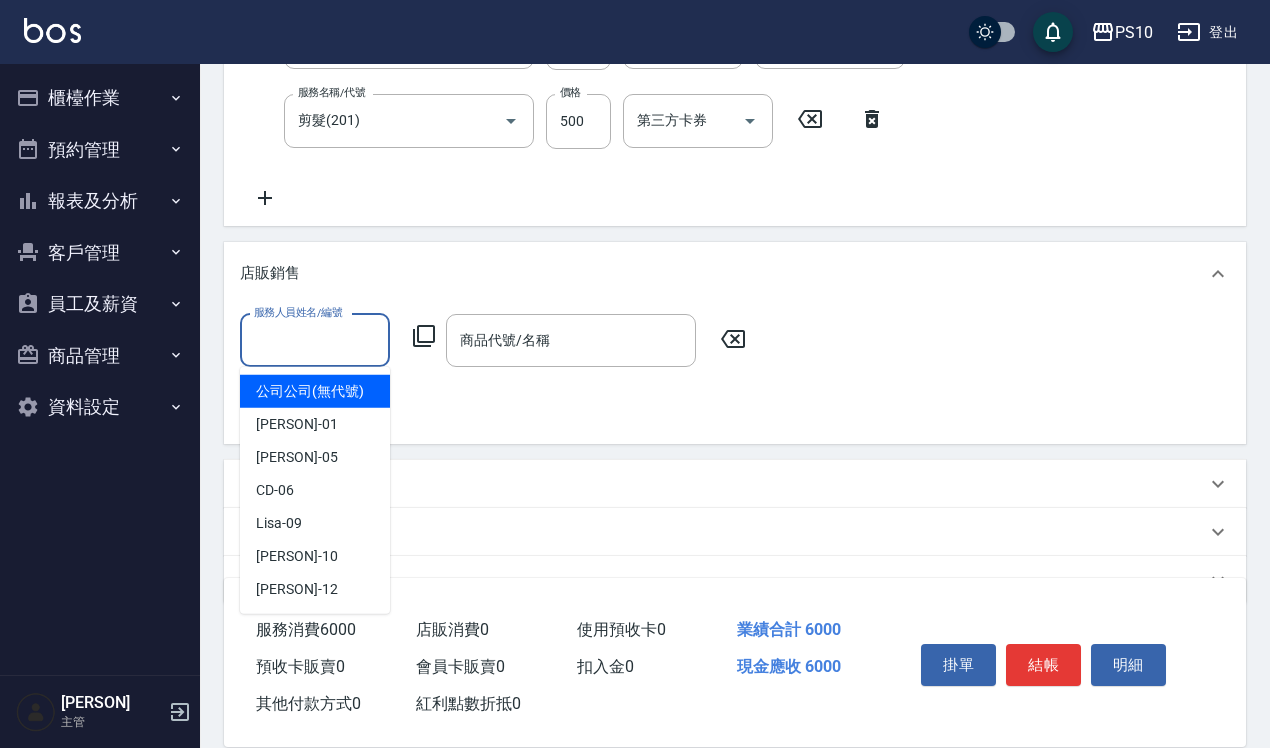 click on "服務人員姓名/編號" at bounding box center (315, 340) 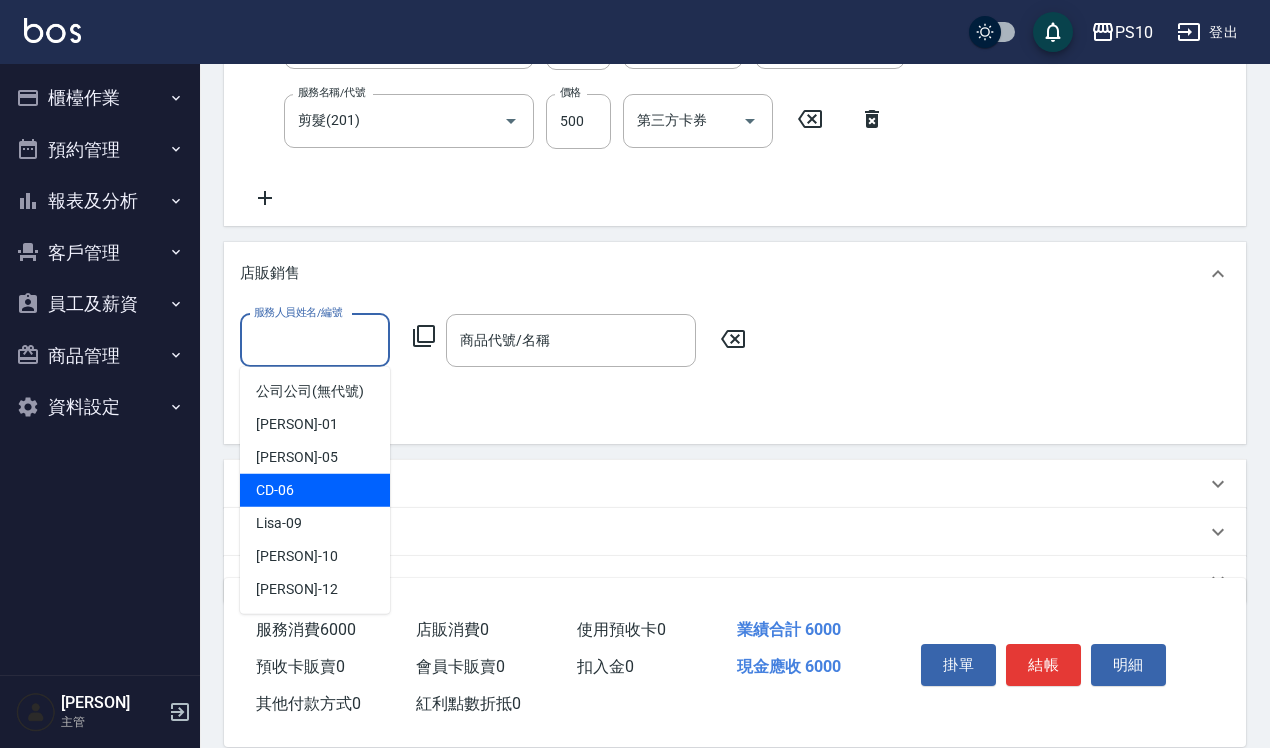click on "[CODE] - [CODE]" at bounding box center [315, 490] 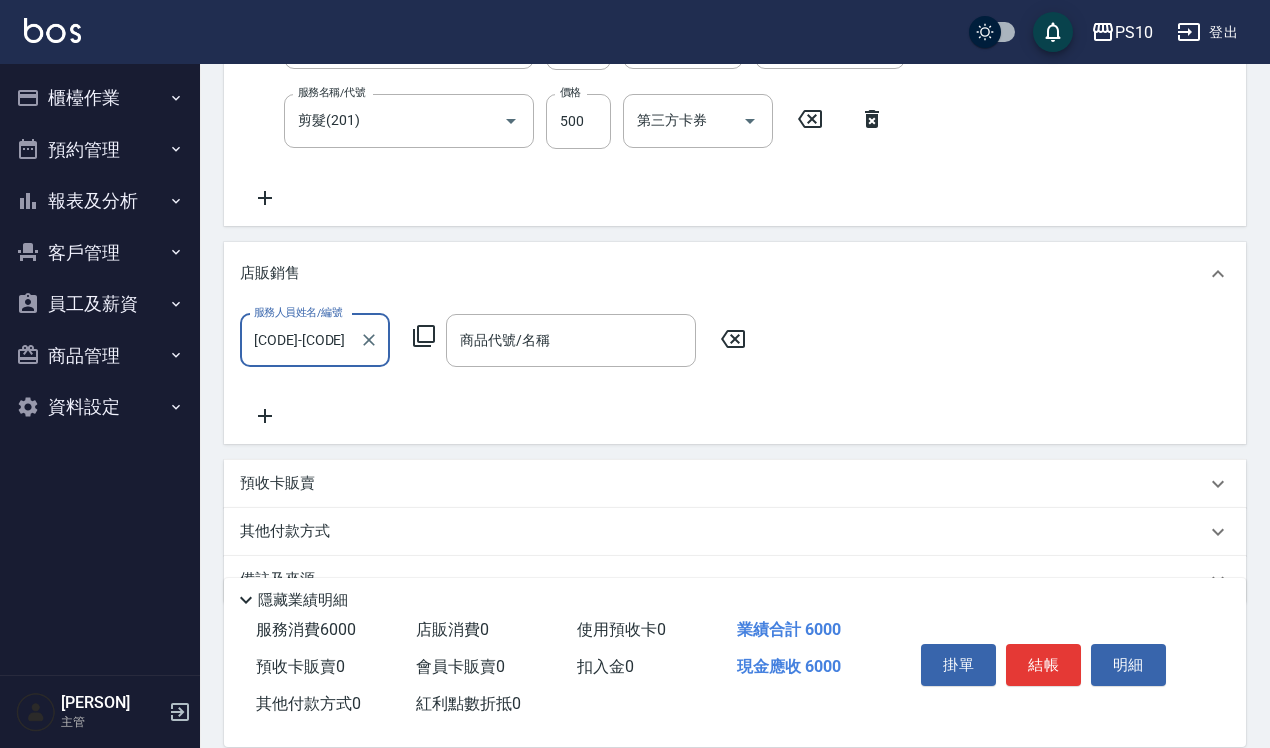 click 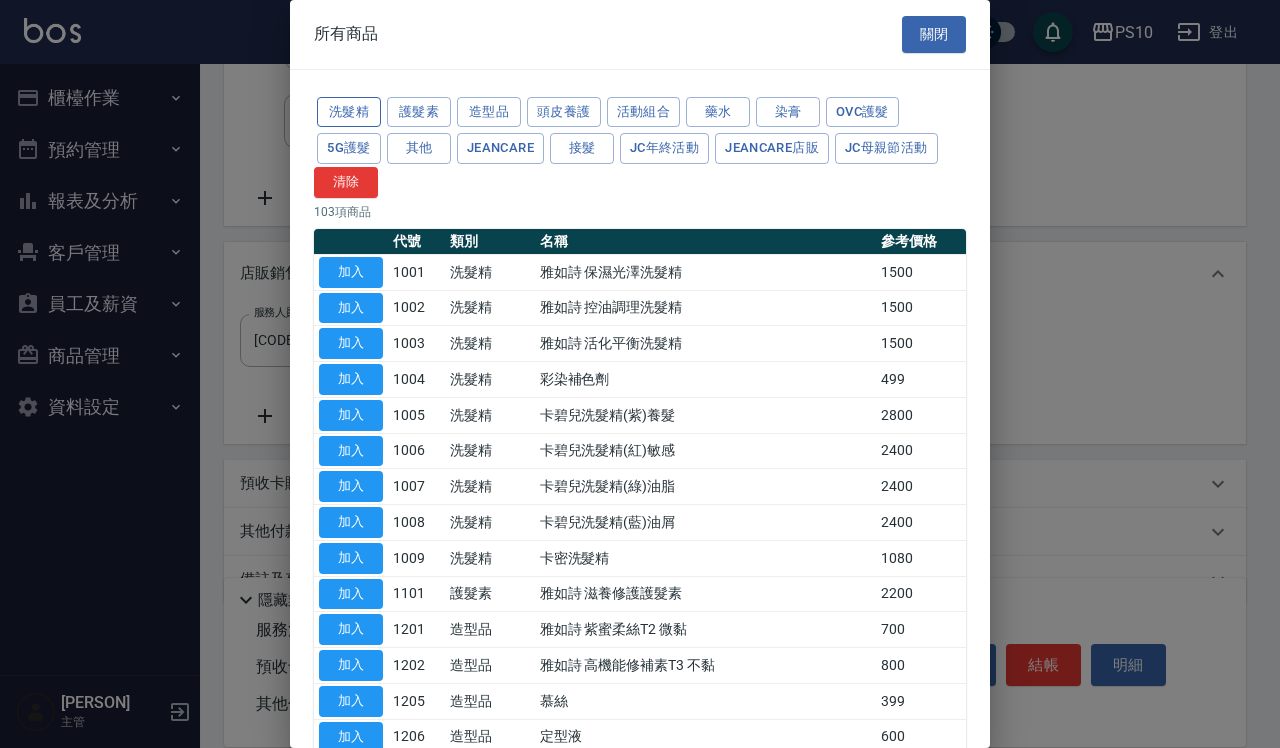 click on "洗髮精" at bounding box center [349, 112] 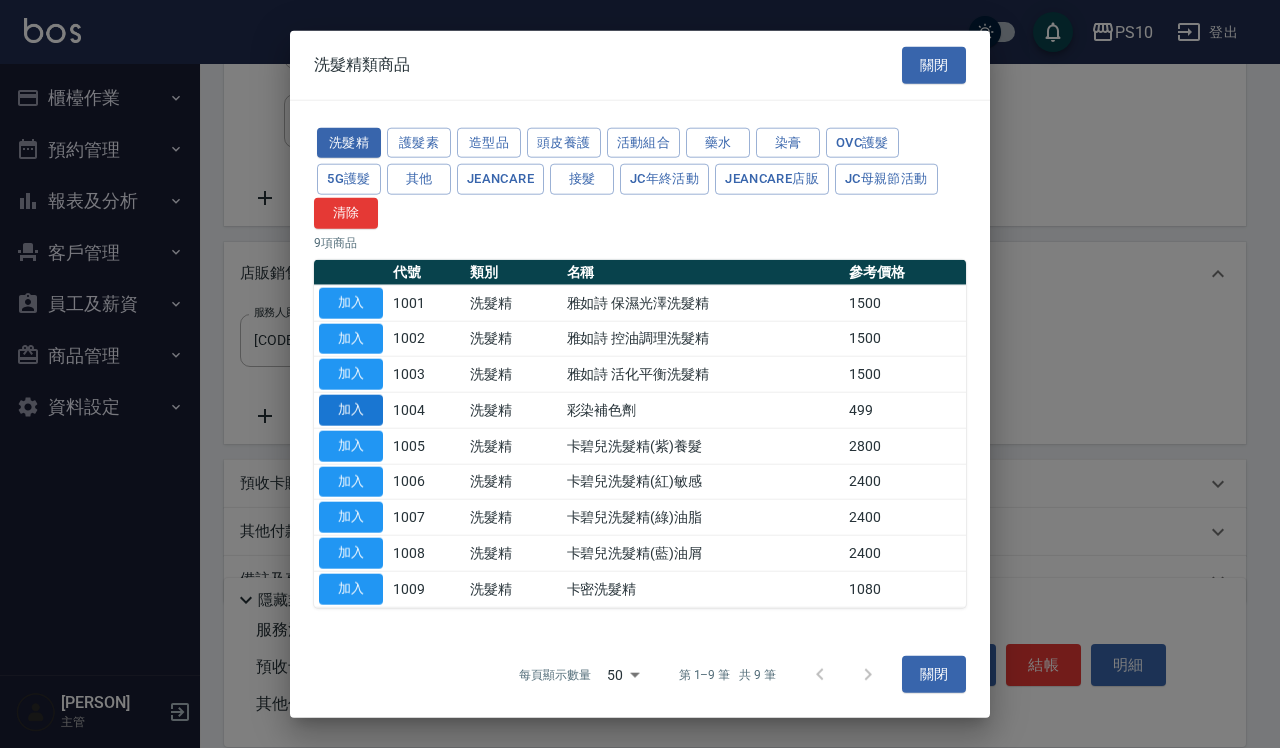 click on "加入" at bounding box center (351, 410) 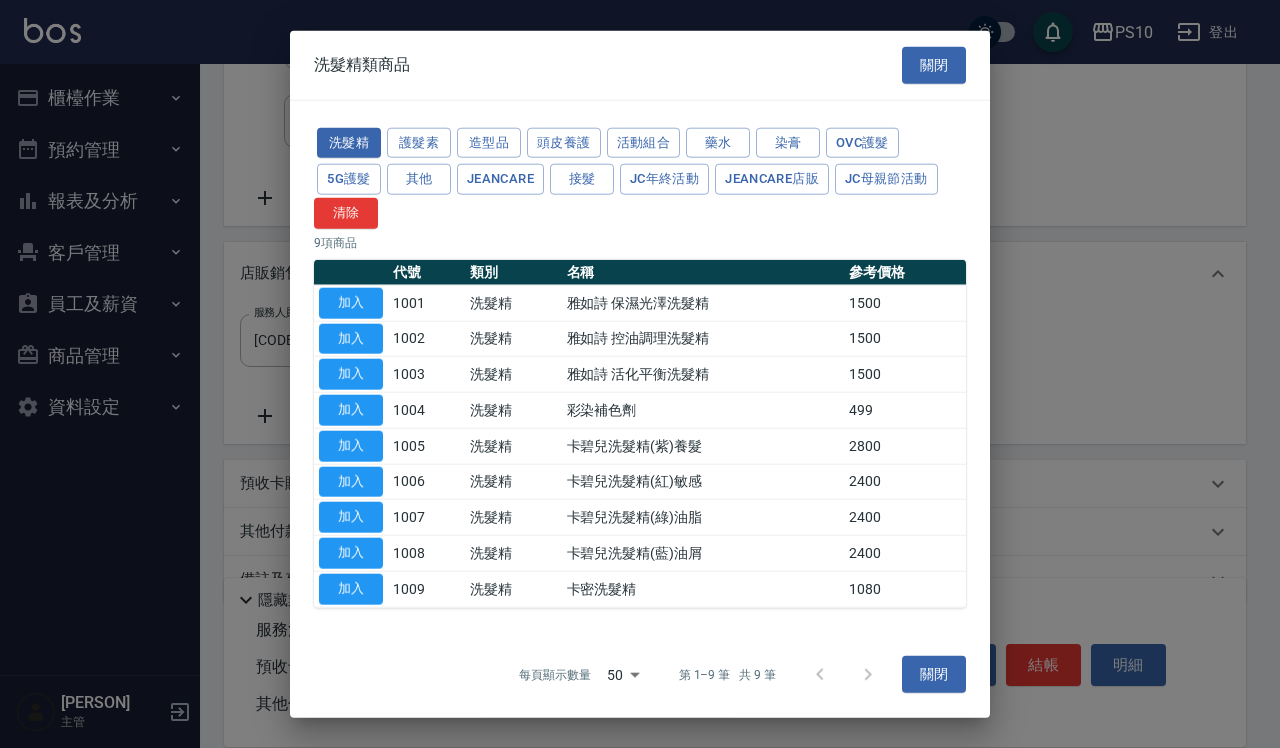 type on "彩染補色劑" 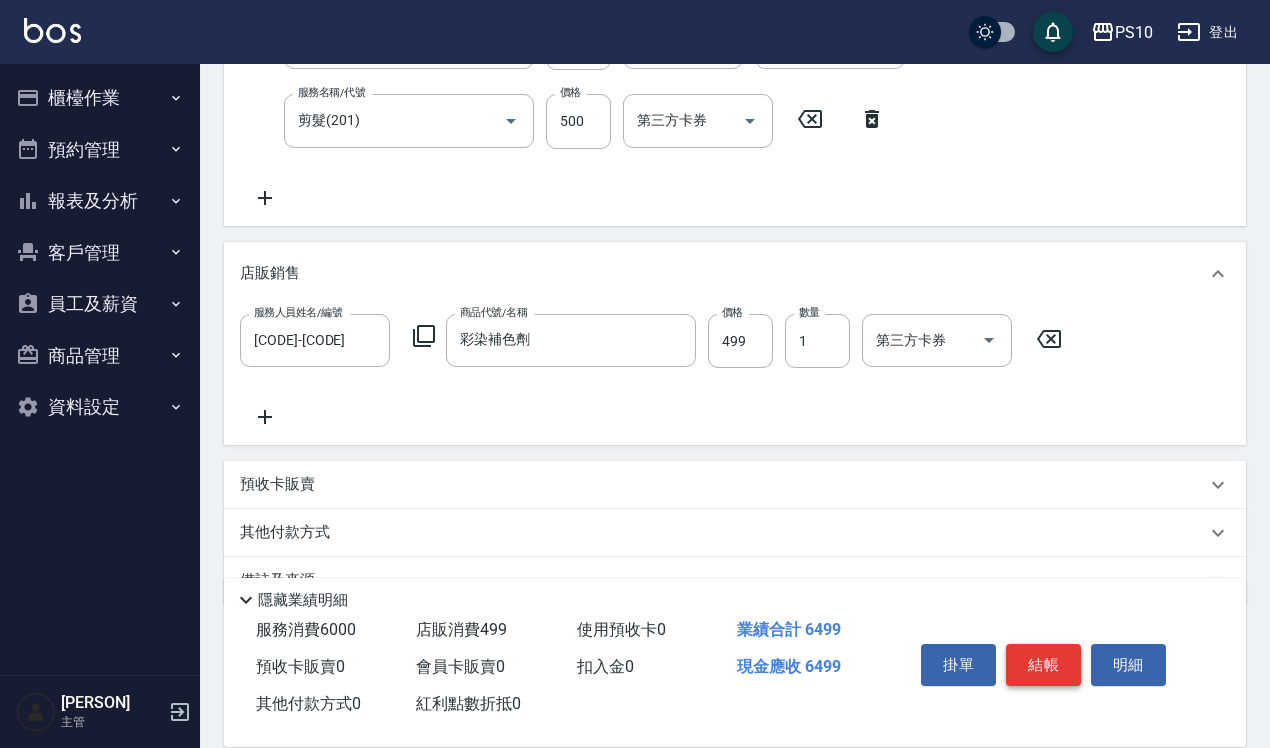click on "結帳" at bounding box center (1043, 665) 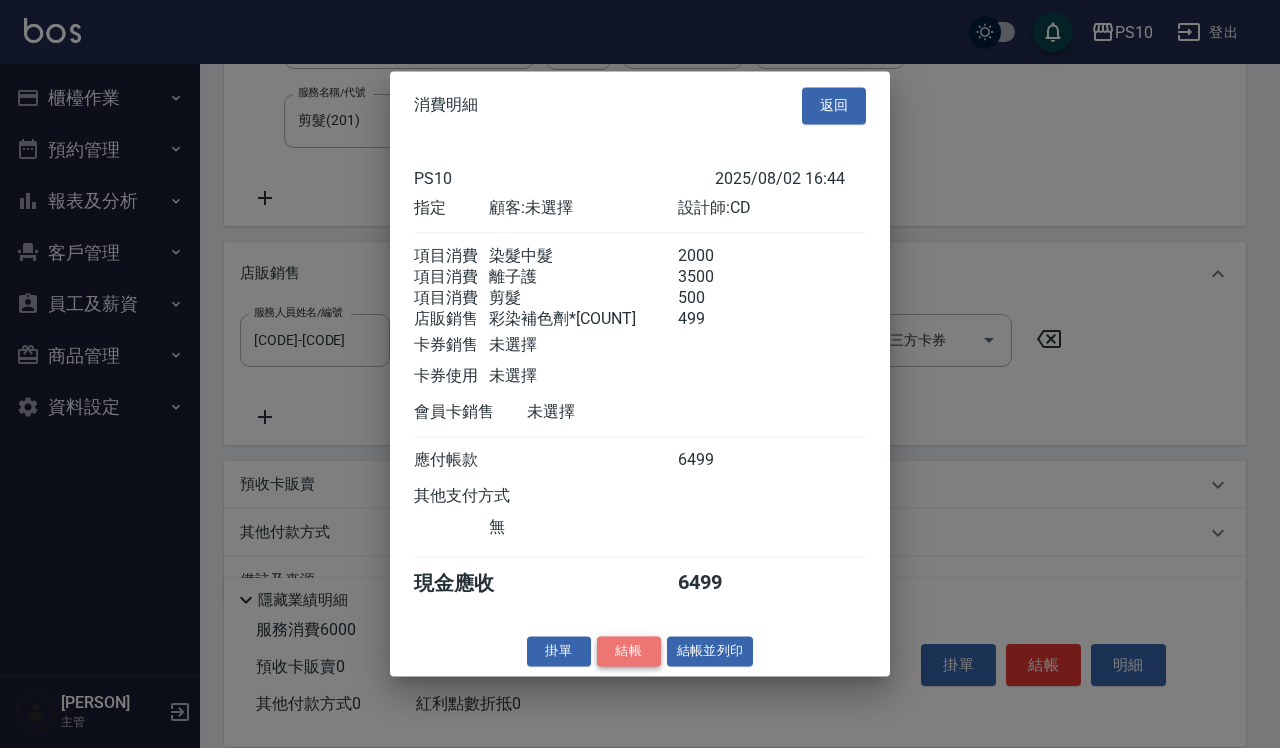 click on "結帳" at bounding box center (629, 651) 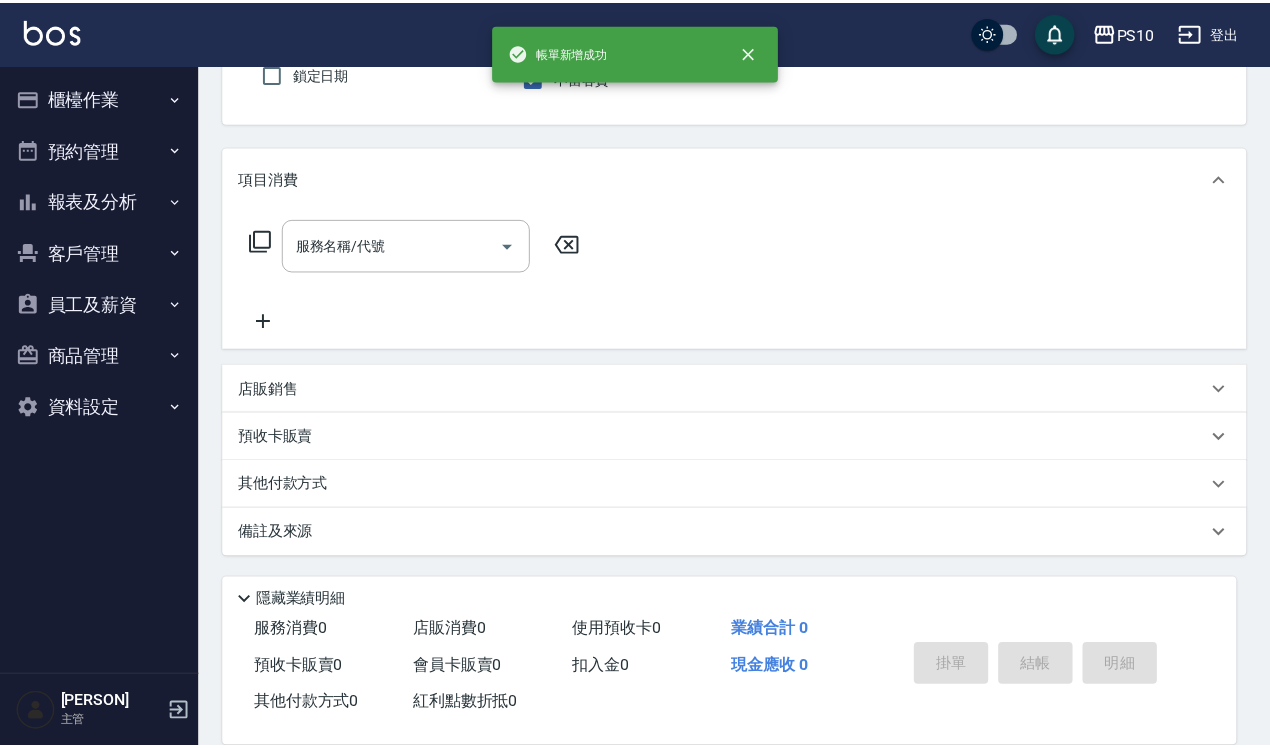 scroll, scrollTop: 0, scrollLeft: 0, axis: both 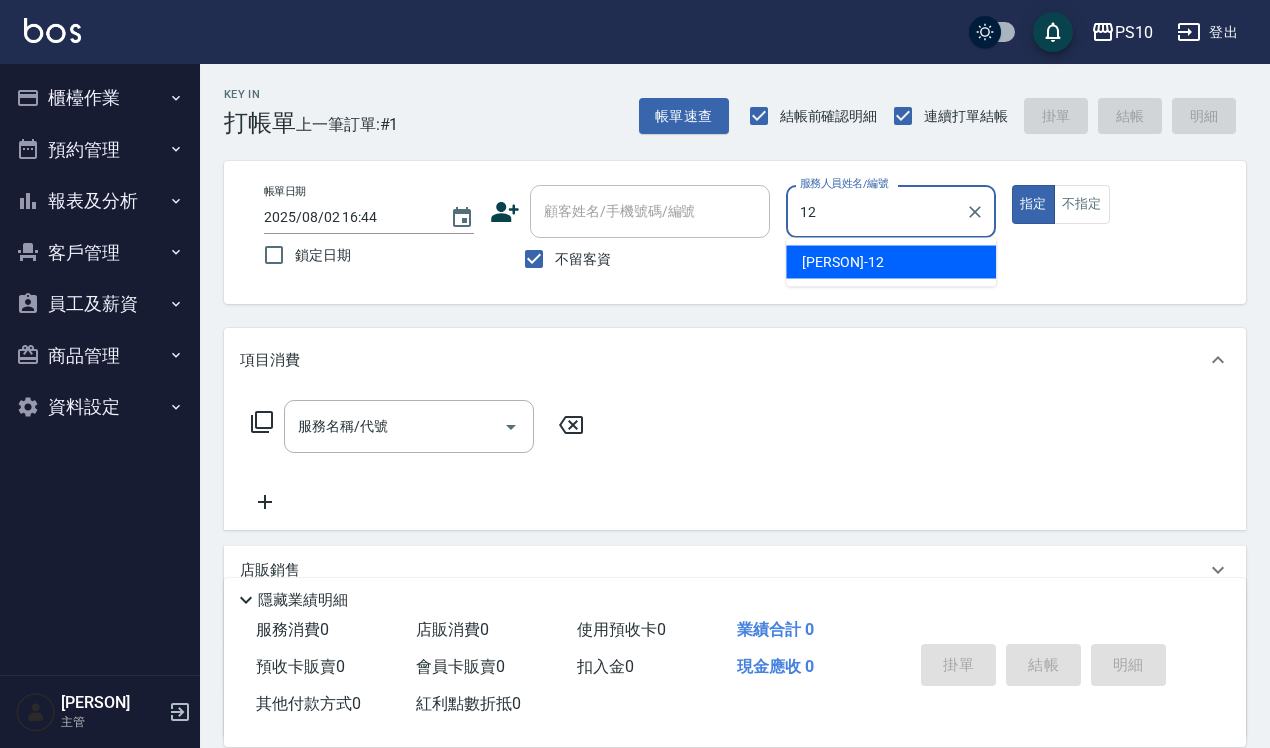 type on "[PERSON]-[NUMBER]" 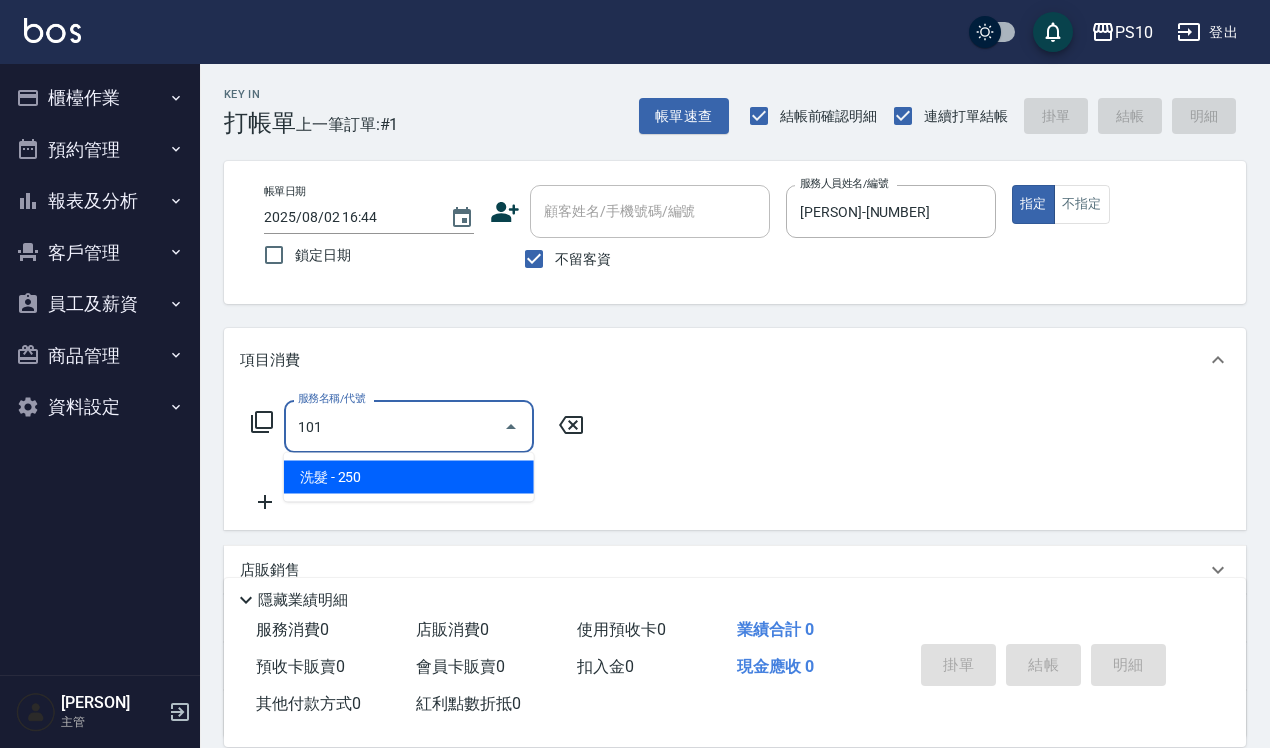 type on "洗髮(101)" 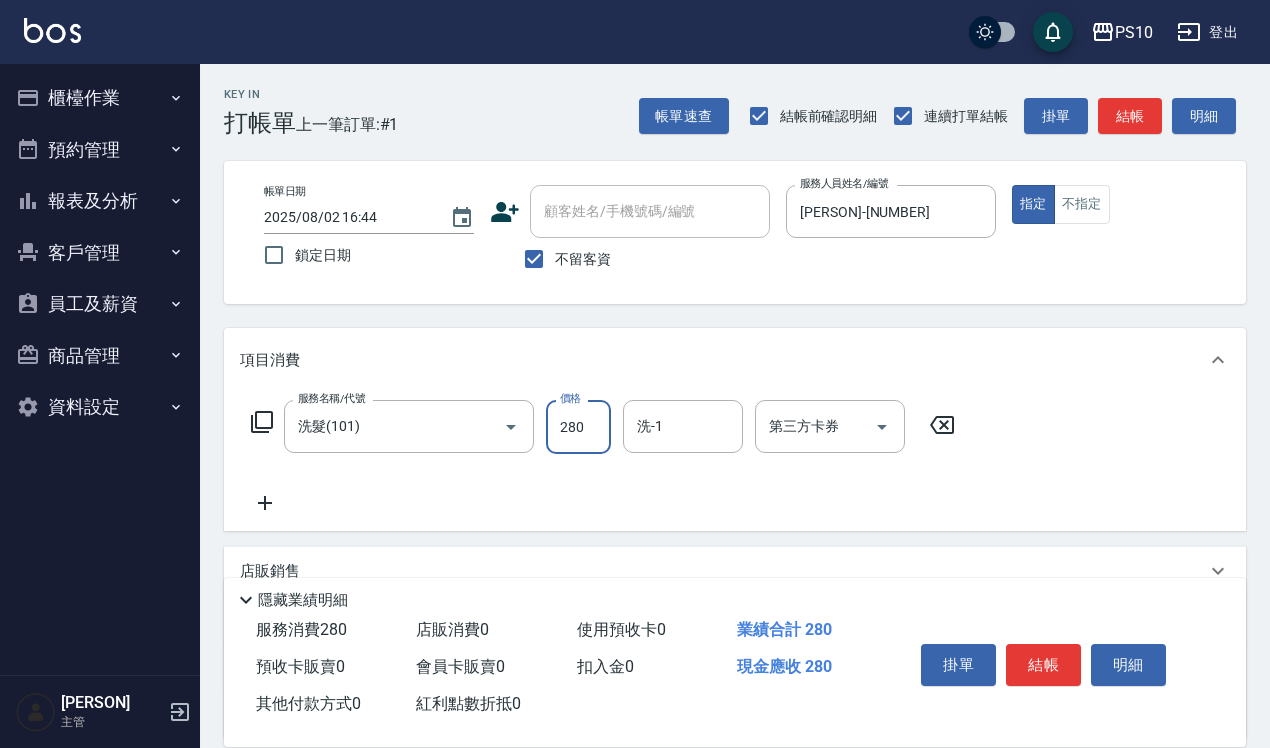 type on "280" 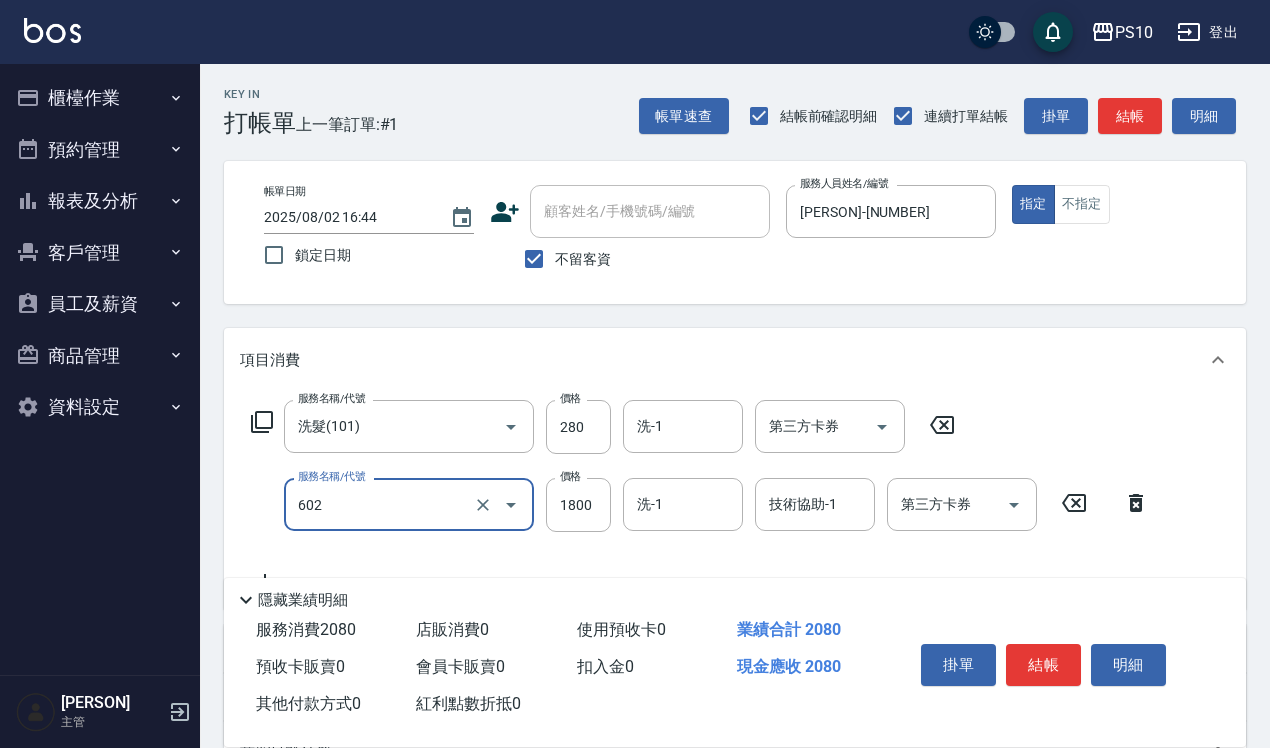 type on "蘆薈髮膜(602)" 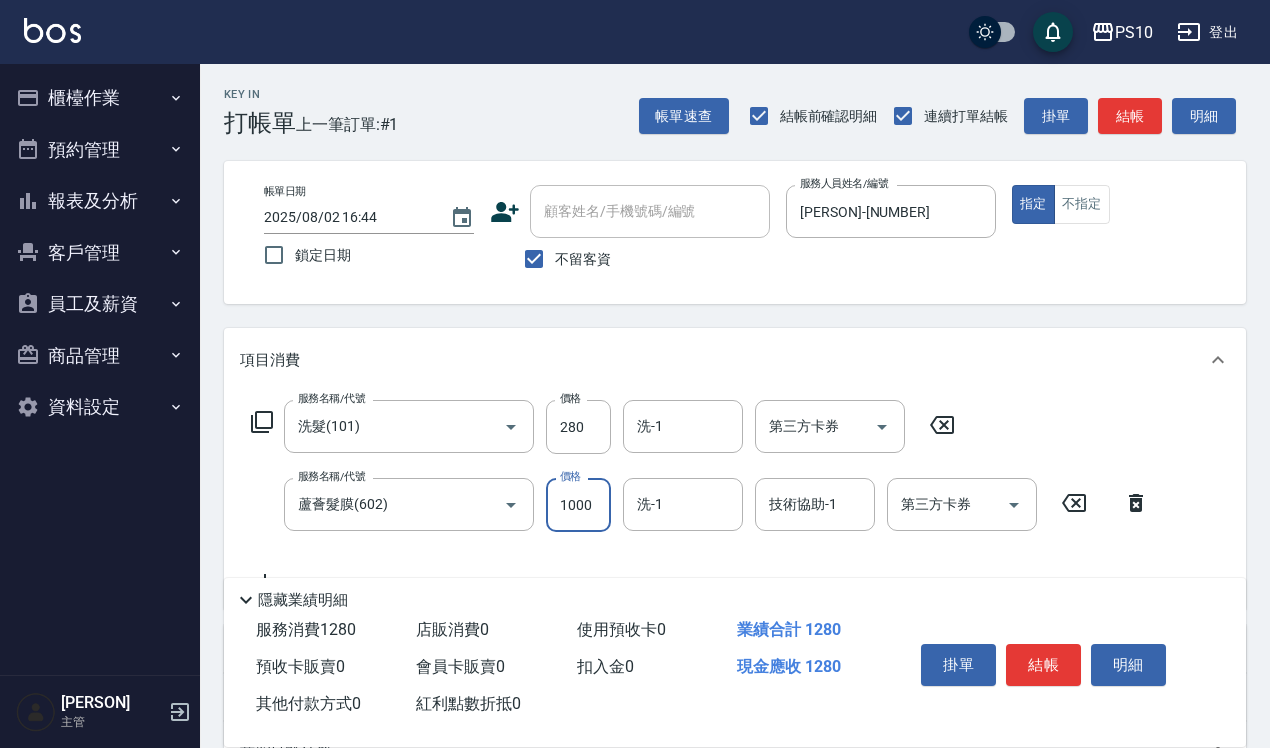 type on "1000" 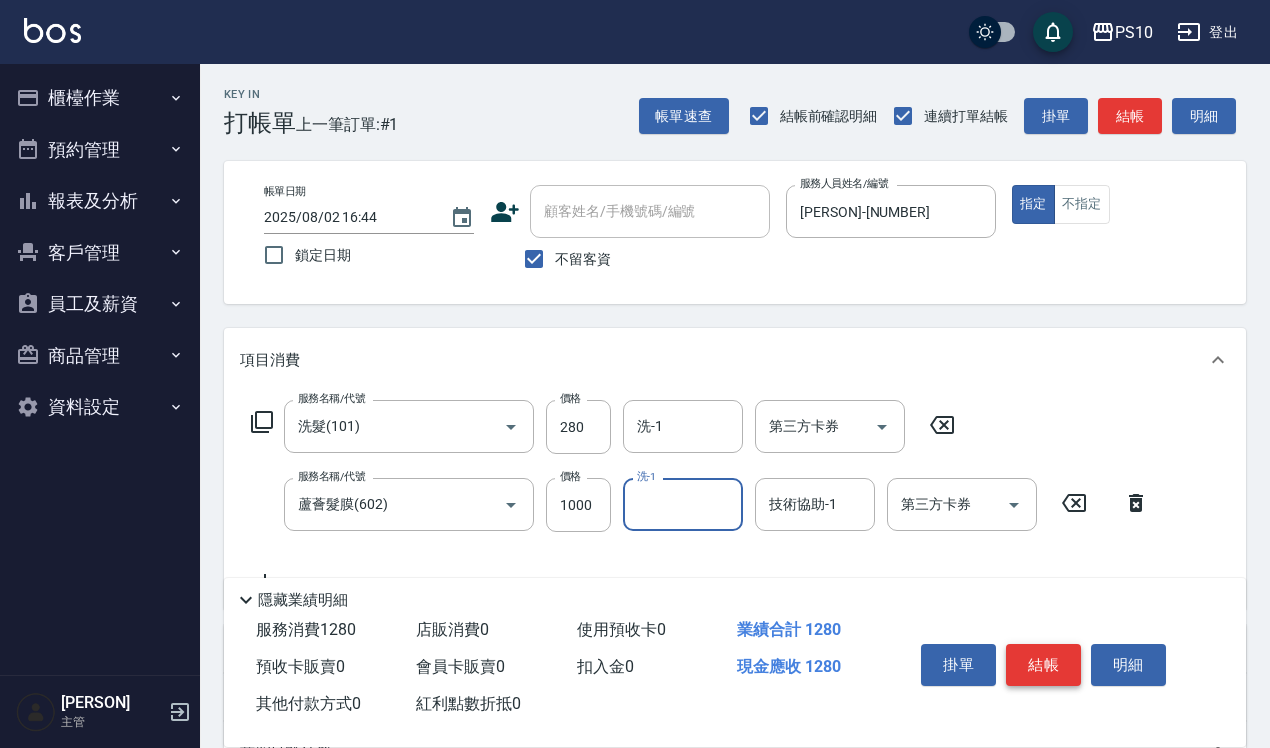 click on "結帳" at bounding box center (1043, 665) 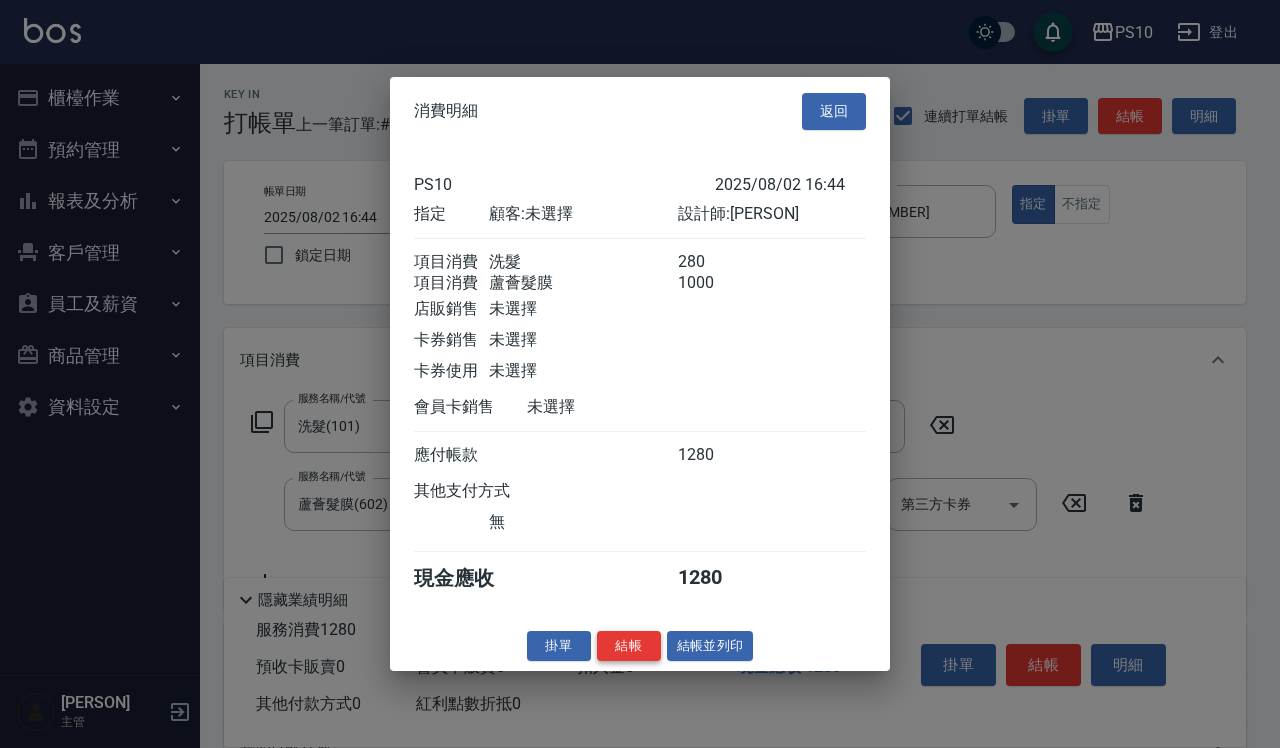 click on "結帳" at bounding box center (629, 645) 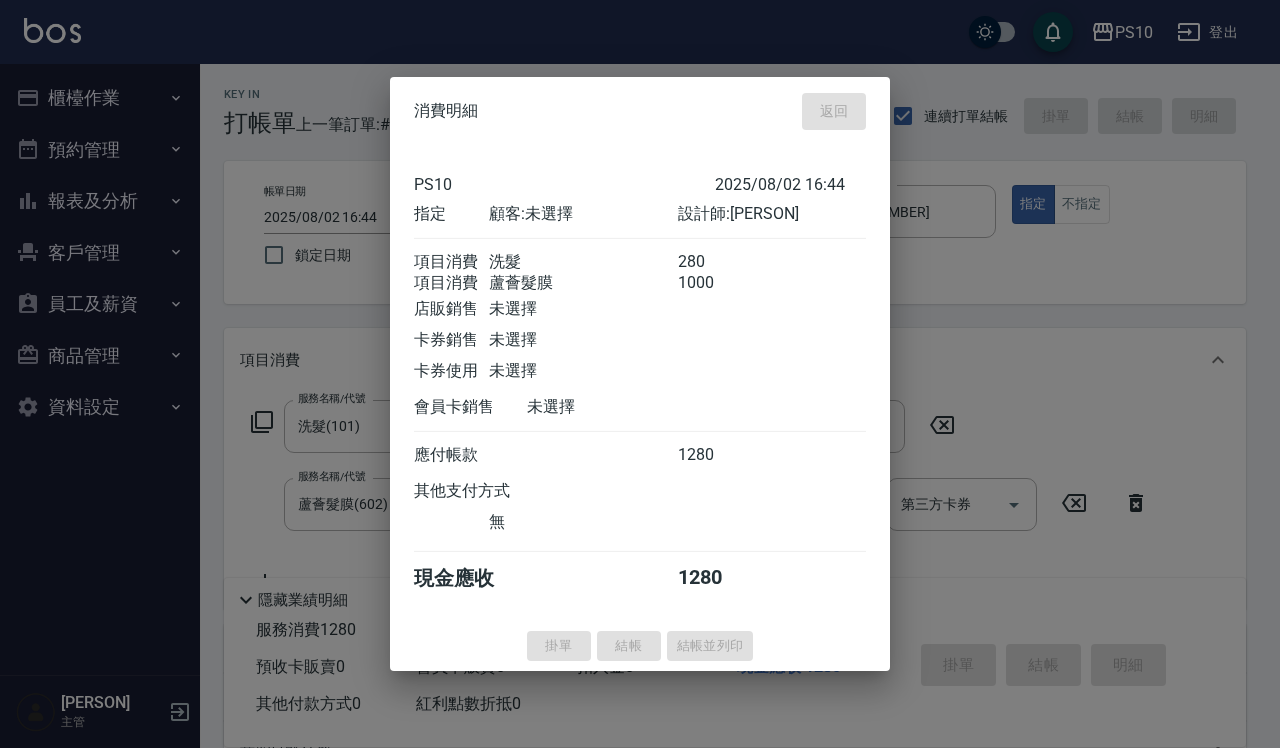 type 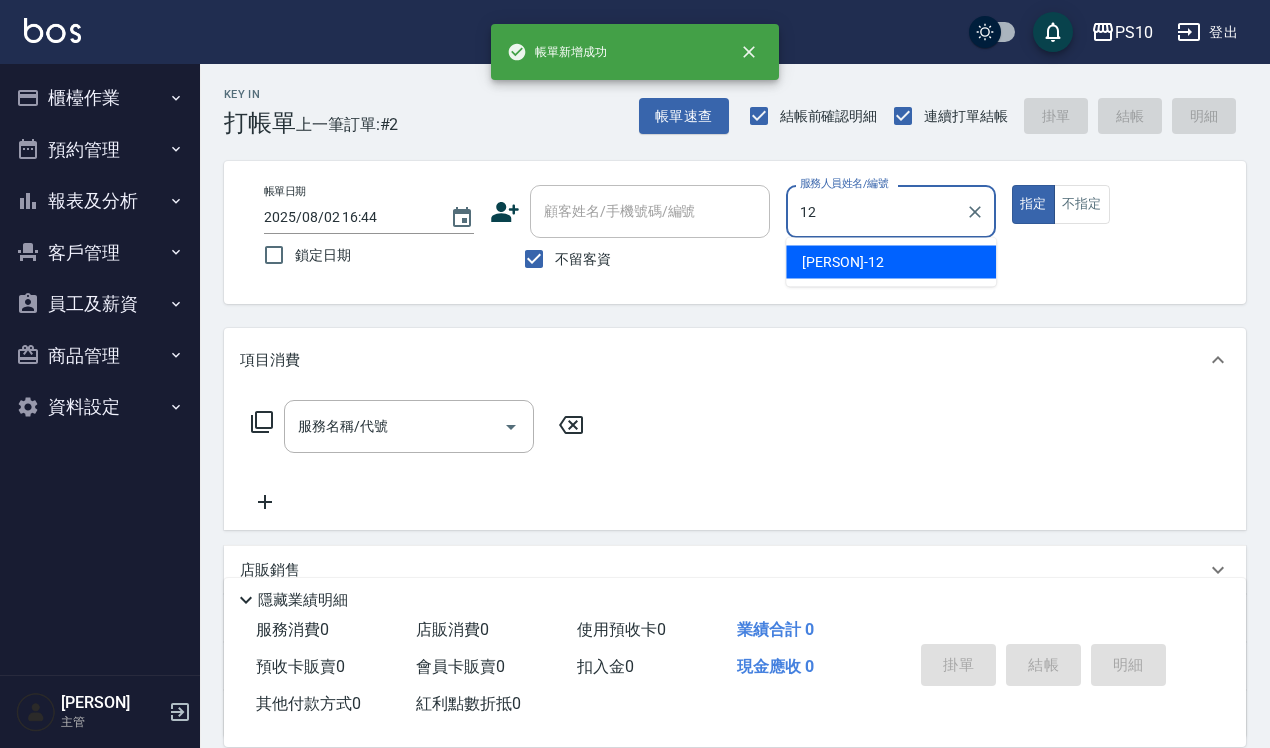 type on "[PERSON]-[NUMBER]" 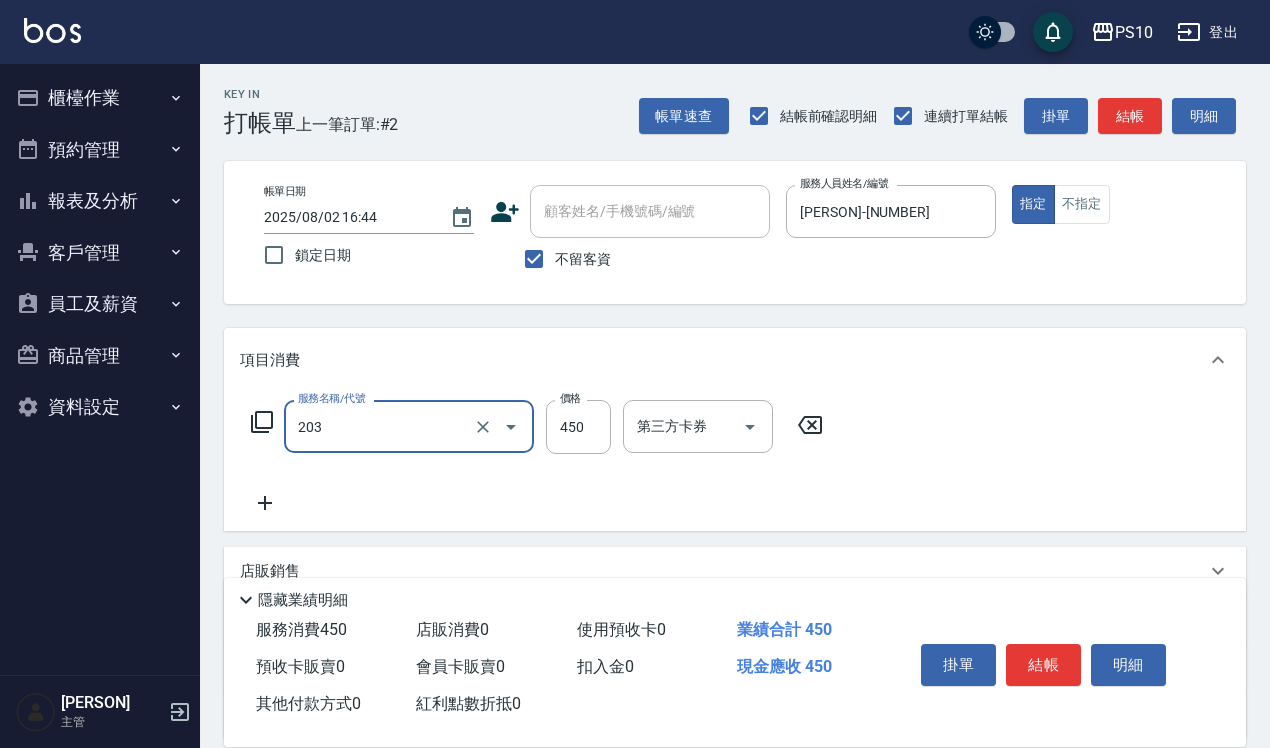 type on "剪+洗([CODE])" 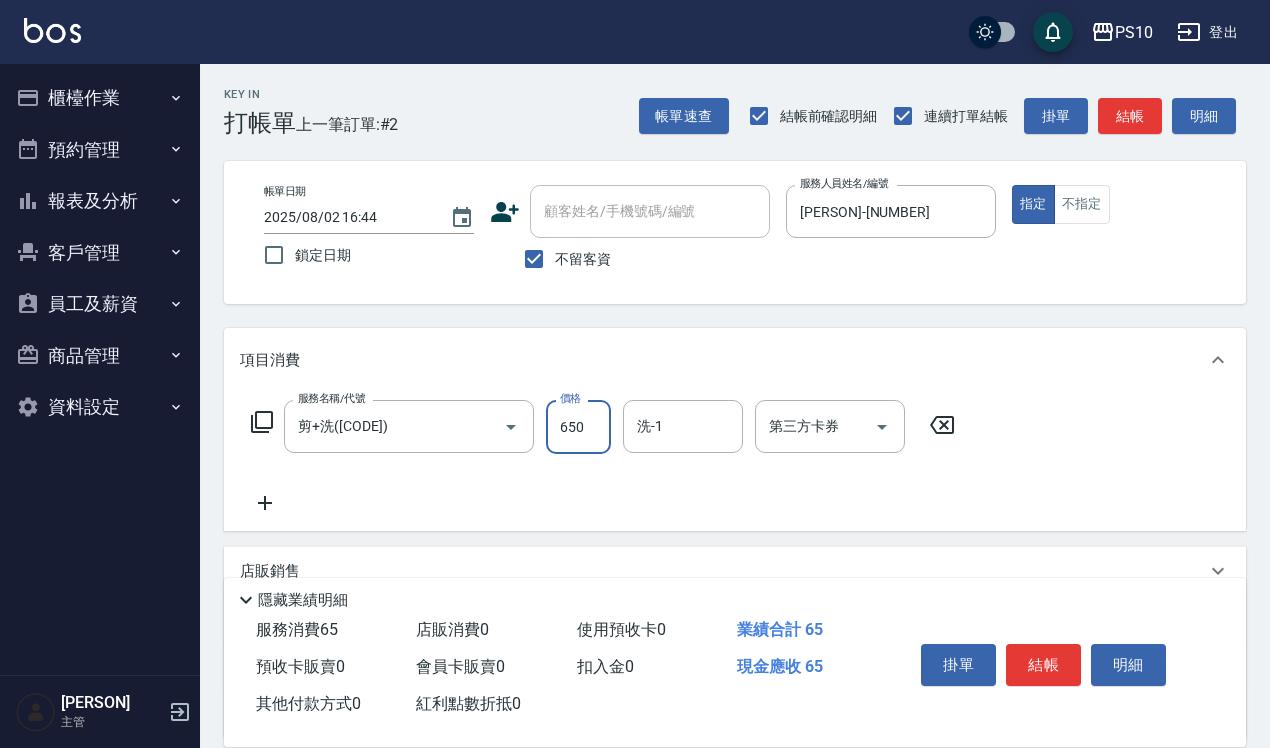 type on "650" 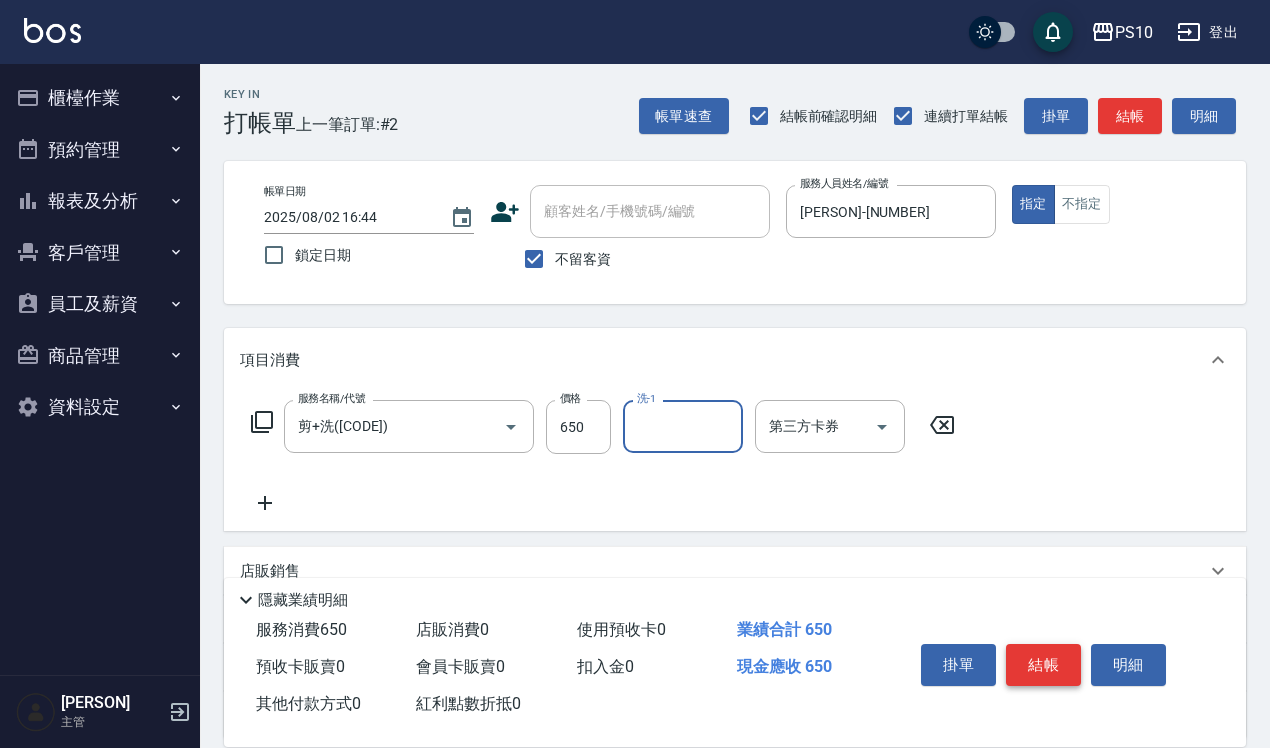 click on "結帳" at bounding box center [1043, 665] 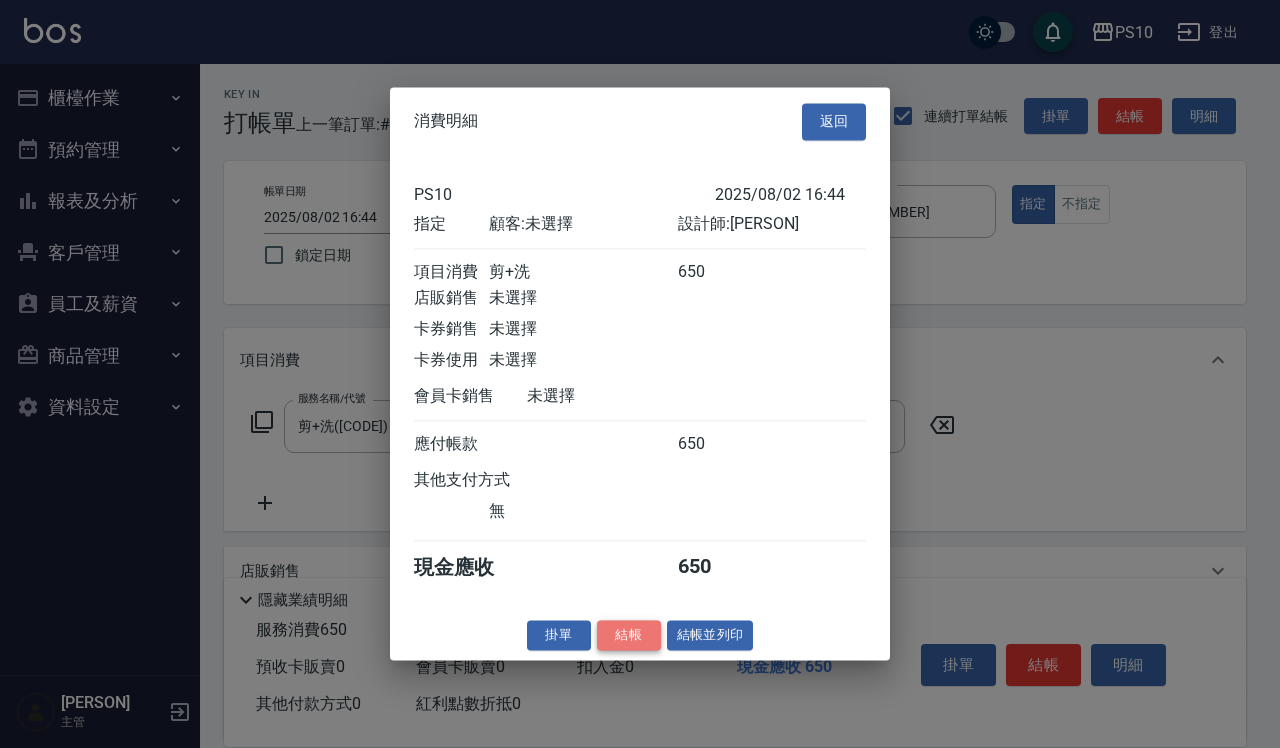 click on "結帳" at bounding box center [629, 635] 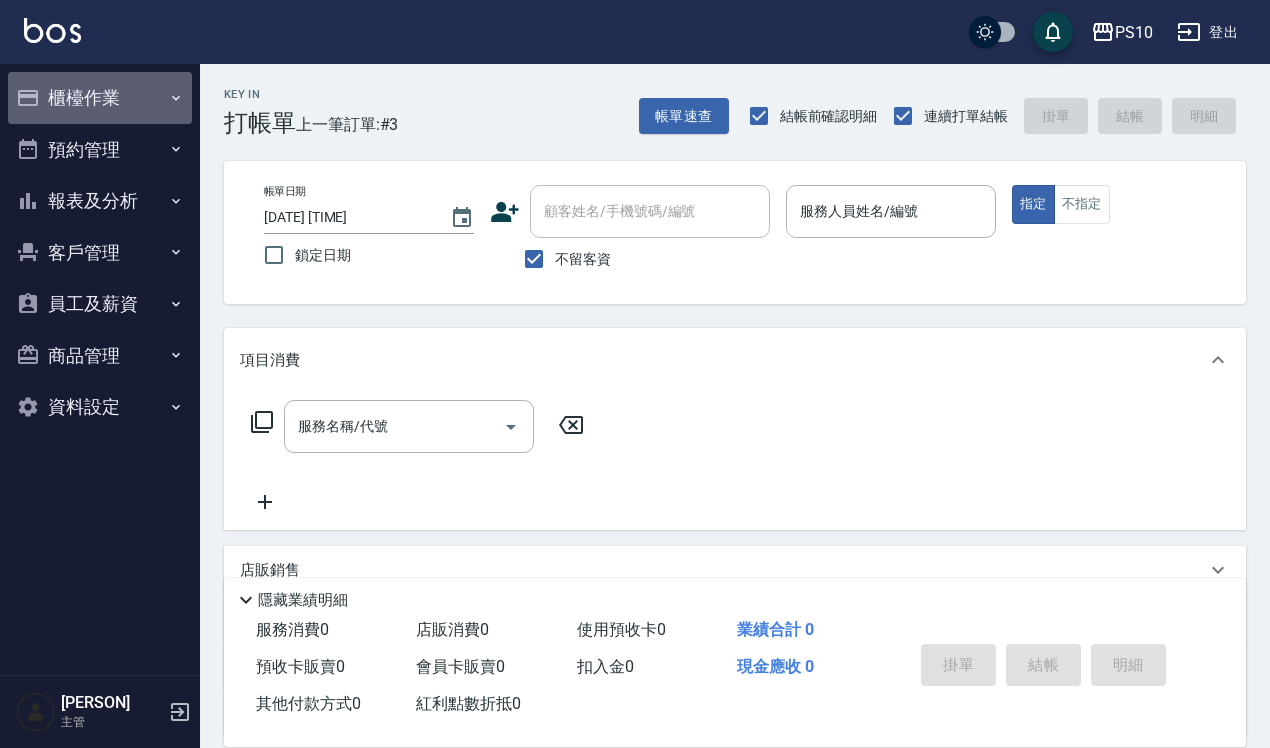 click on "櫃檯作業" at bounding box center [100, 98] 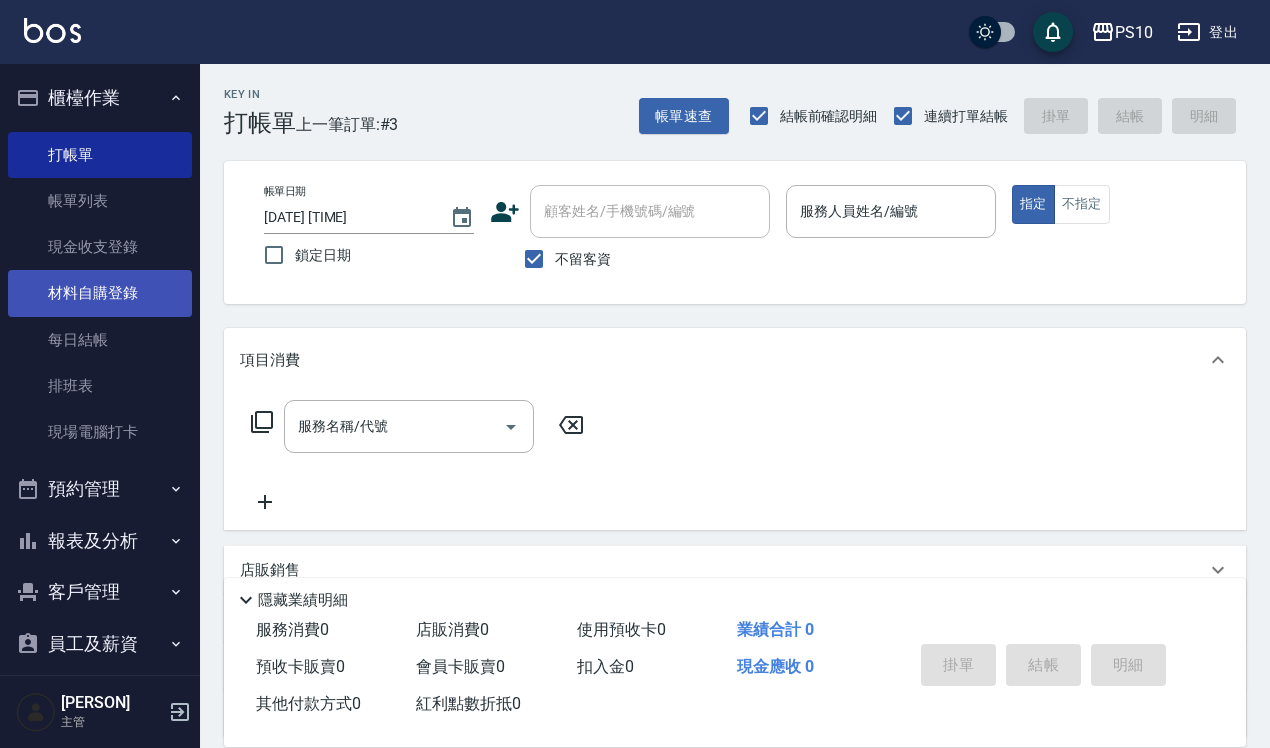 scroll, scrollTop: 121, scrollLeft: 0, axis: vertical 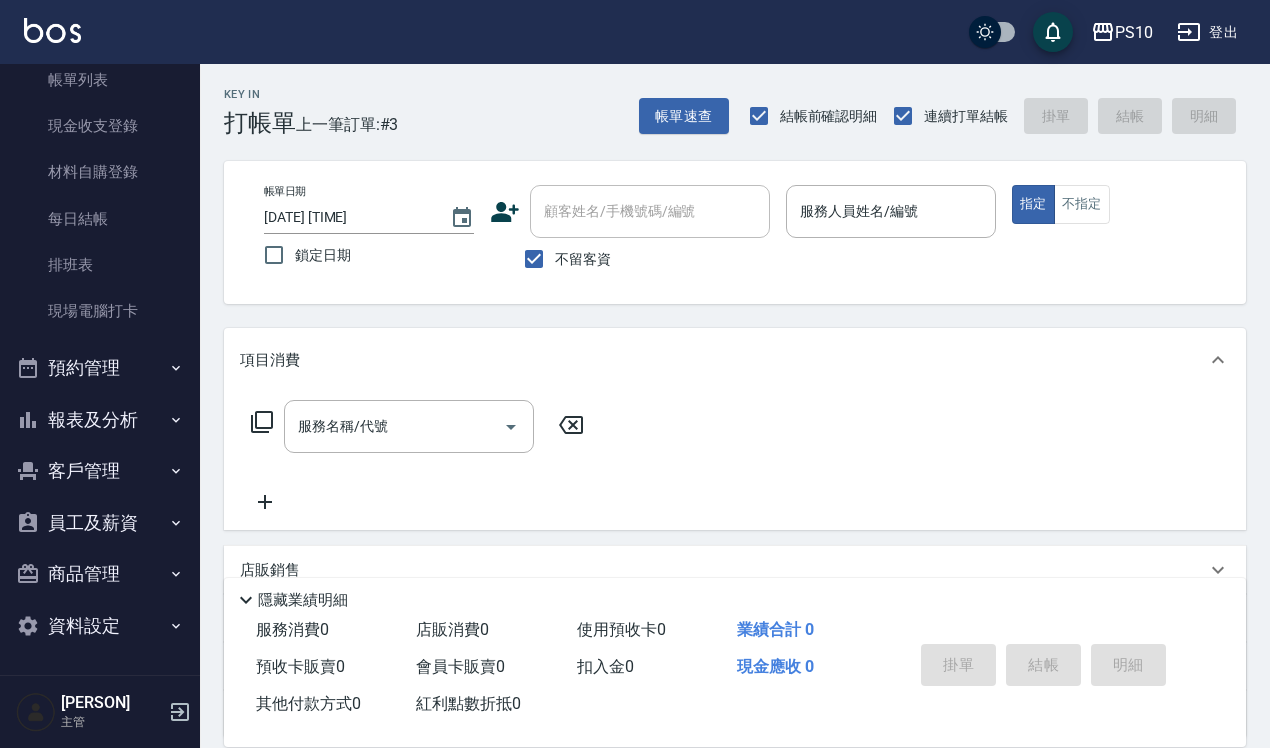 click on "報表及分析" at bounding box center [100, 420] 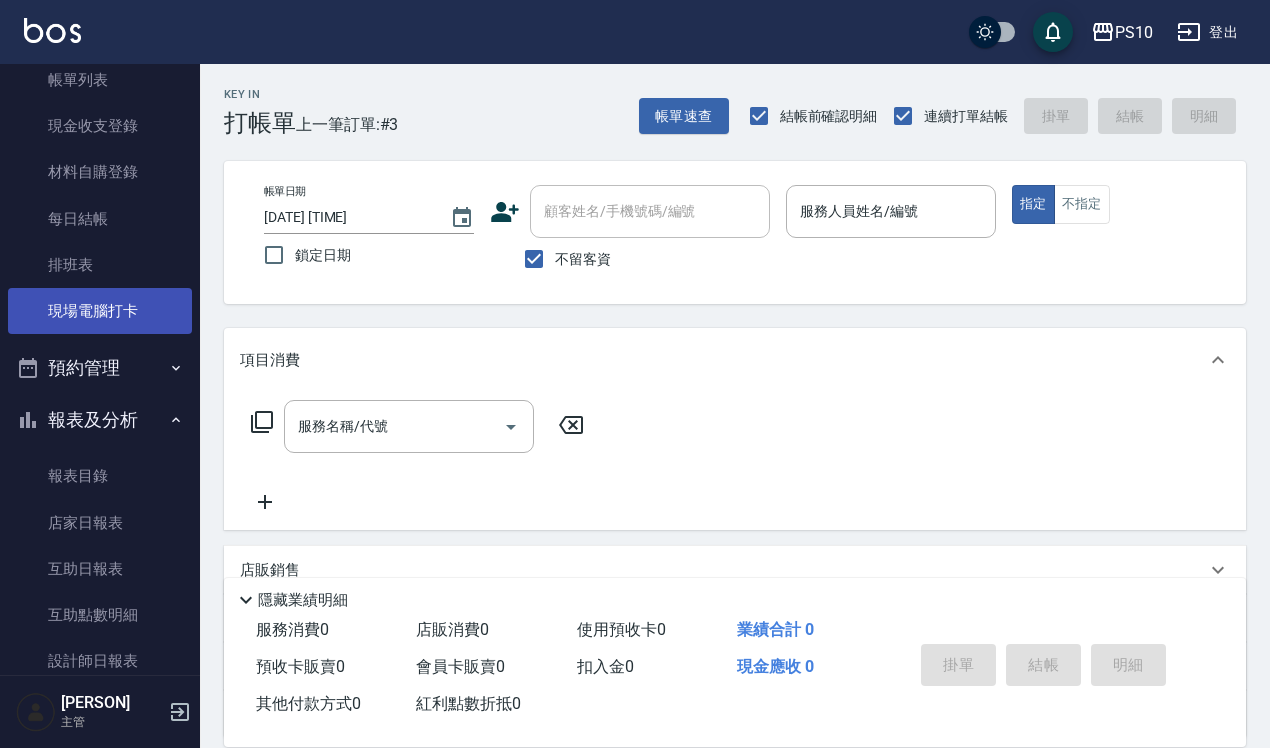 scroll, scrollTop: 461, scrollLeft: 0, axis: vertical 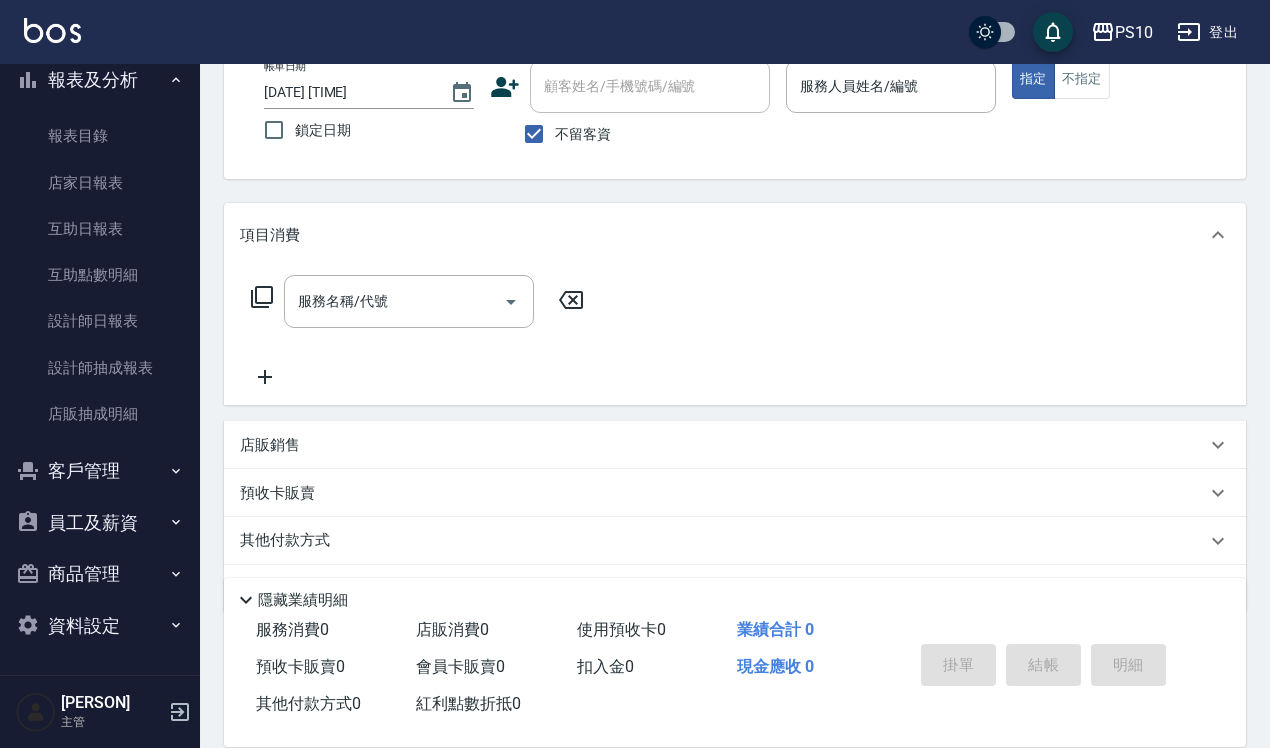 click on "客戶管理" at bounding box center [100, 471] 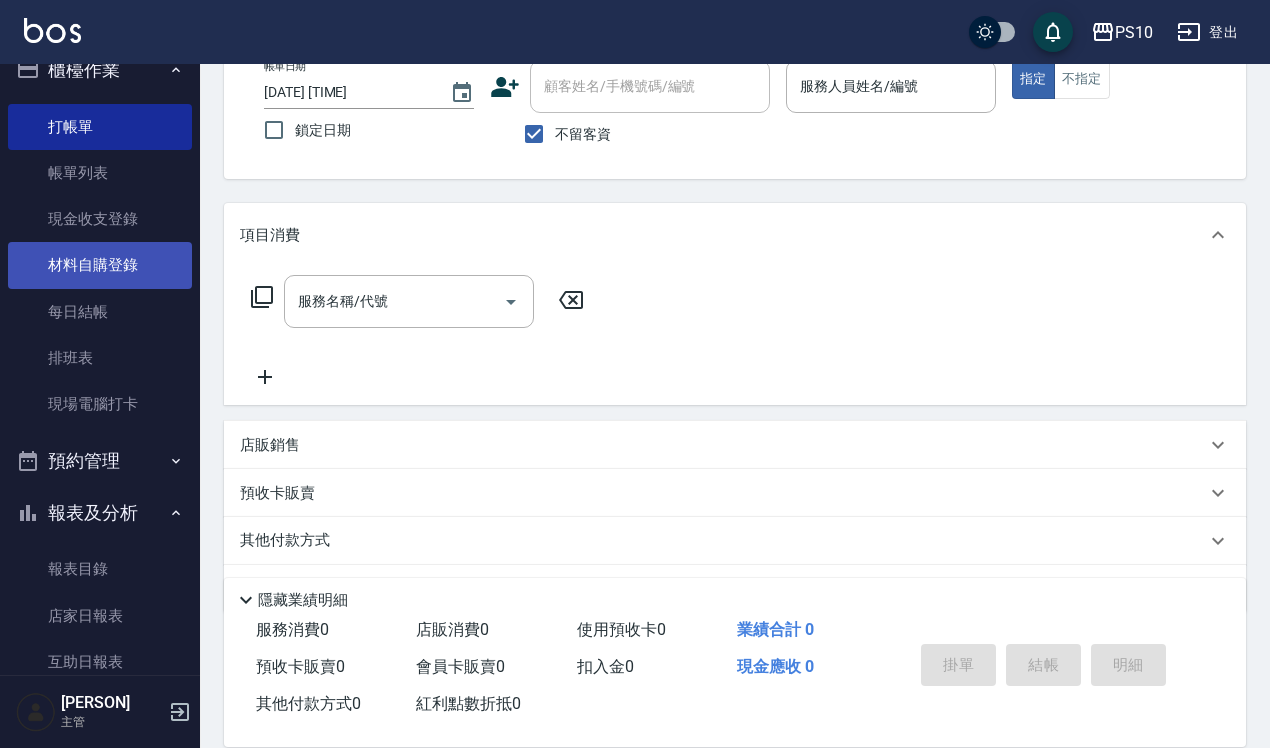scroll, scrollTop: 0, scrollLeft: 0, axis: both 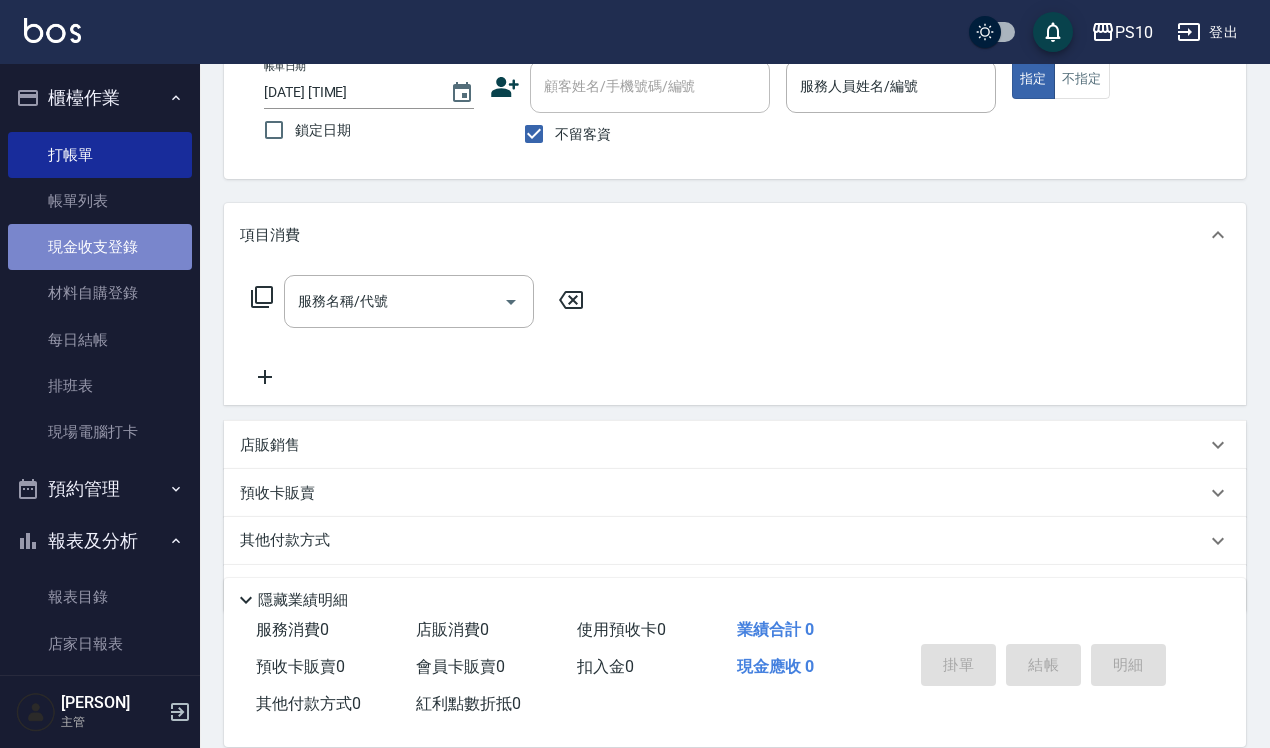 click on "現金收支登錄" at bounding box center [100, 247] 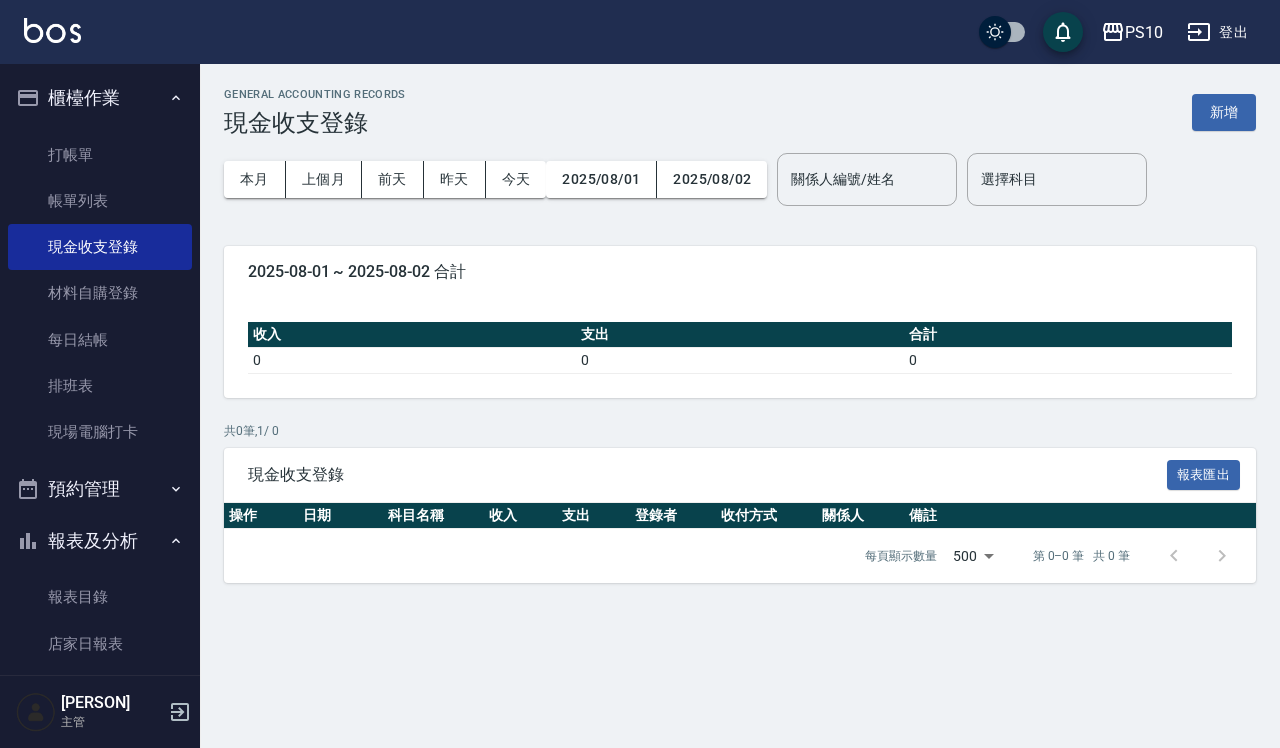 click on "GENERAL ACCOUNTING RECORDS 現金收支登錄 新增 本月 上個月 前天 昨天 今天 [DATE] [DATE] 關係人編號/姓名 關係人編號/姓名 選擇科目 選擇科目 [DATE] ~ [DATE] 合計 收入 支出 合計 0 0 0 共 0 筆, 1 / 0 現金收支登錄 報表匯出 操作 日期 科目名稱 收入 支出 登錄者 收付方式 關係人 備註 每頁顯示數量 500 500 第 0–0 筆   共 0 筆" at bounding box center [740, 335] 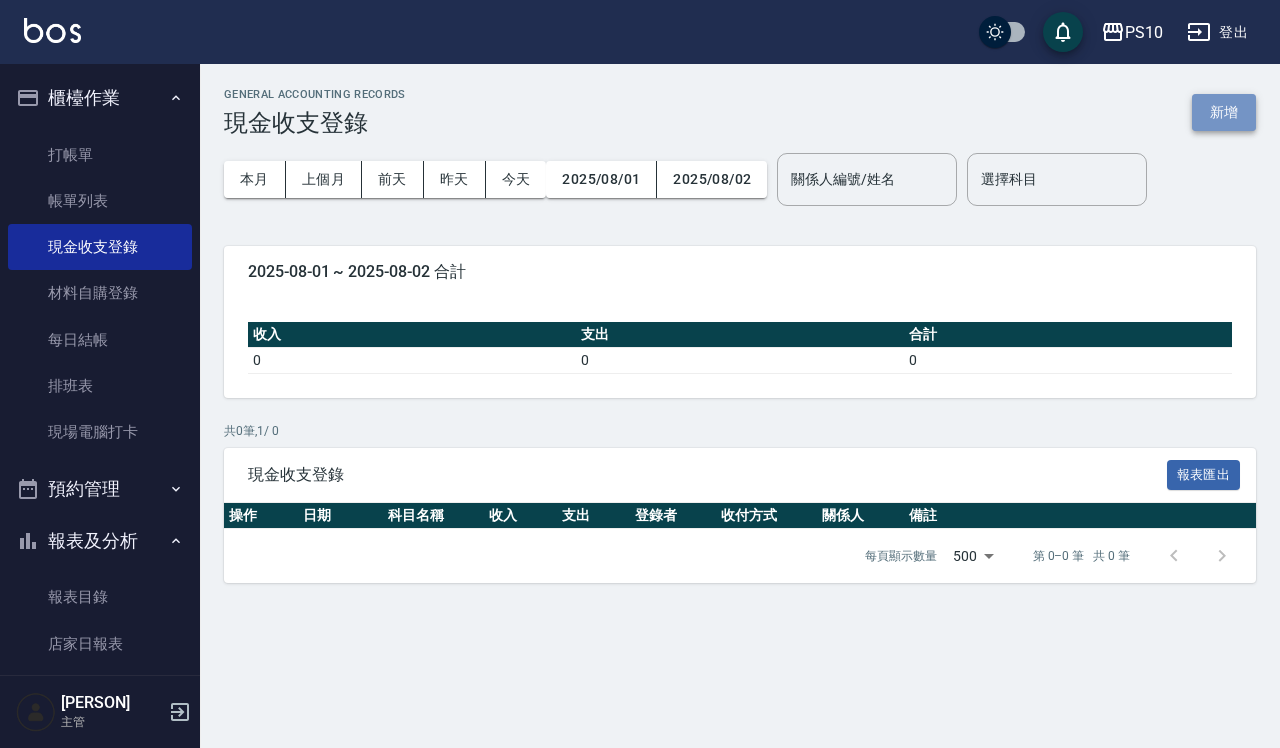 click on "新增" at bounding box center [1224, 112] 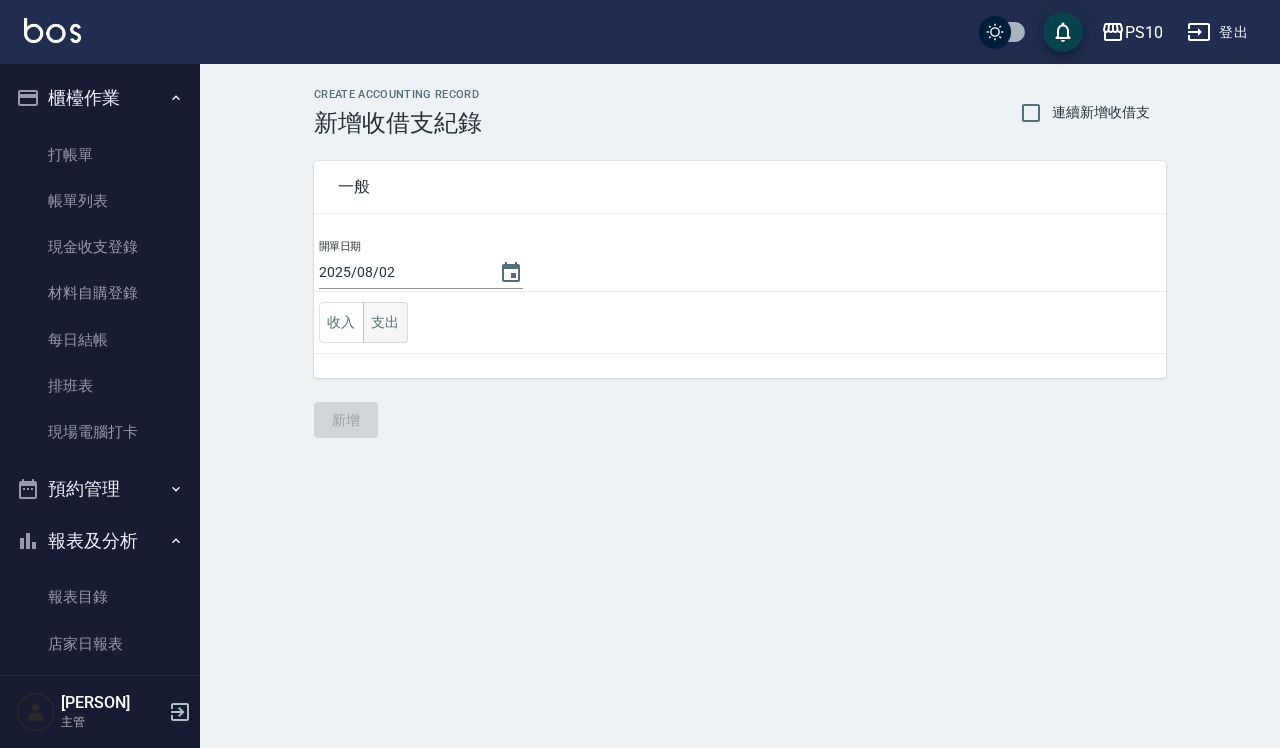 click on "支出" at bounding box center (385, 322) 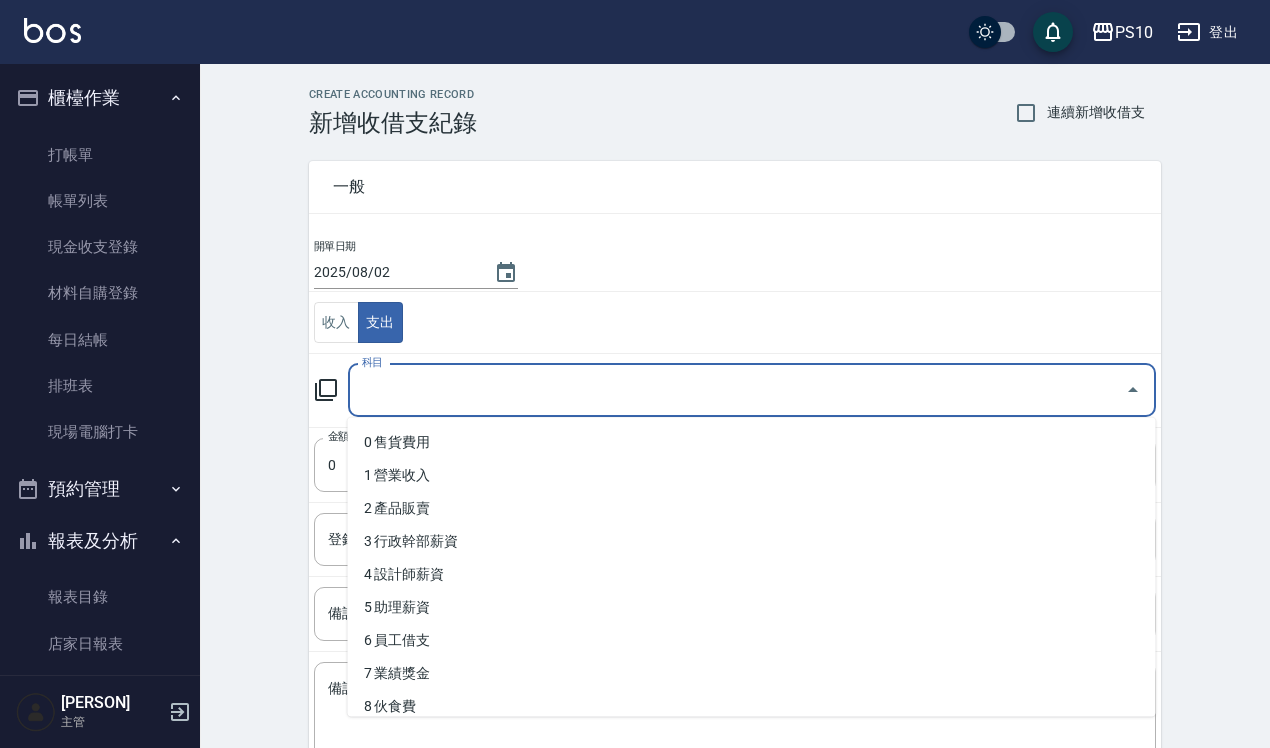 click on "科目" at bounding box center (737, 390) 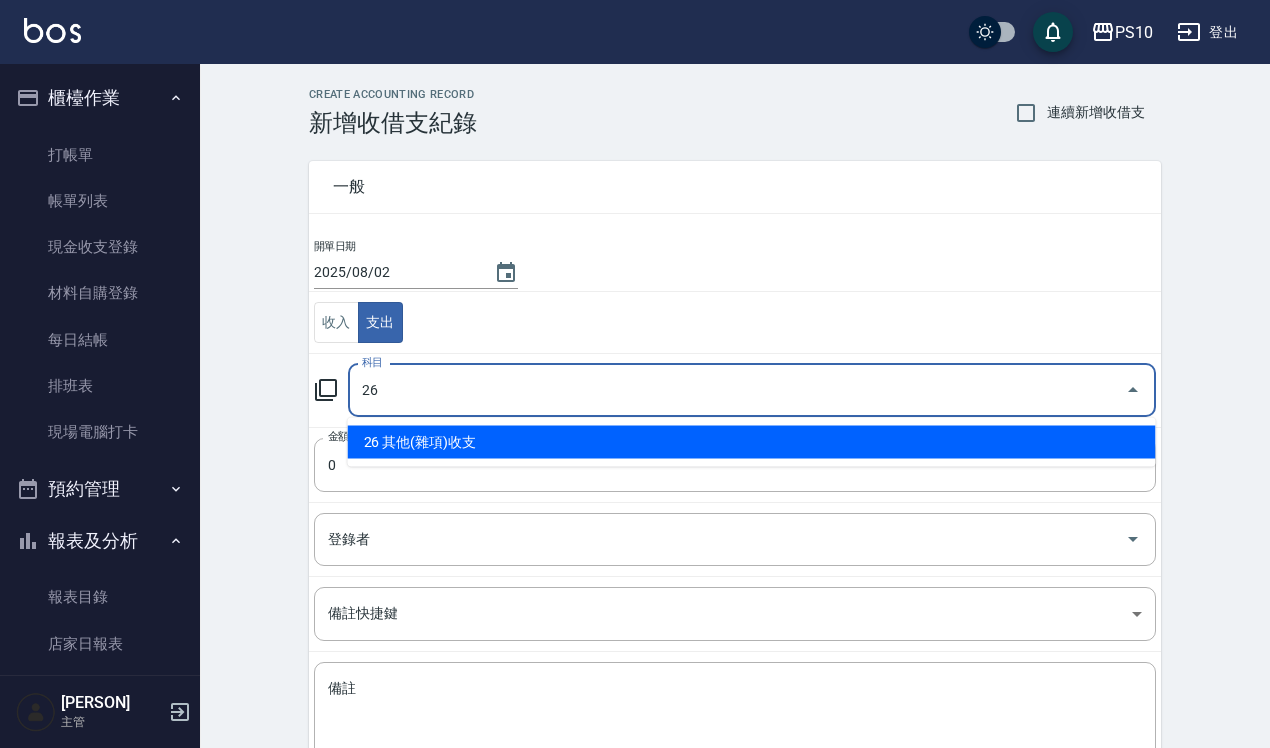 click on "26 其他(雜項)收支" at bounding box center [752, 442] 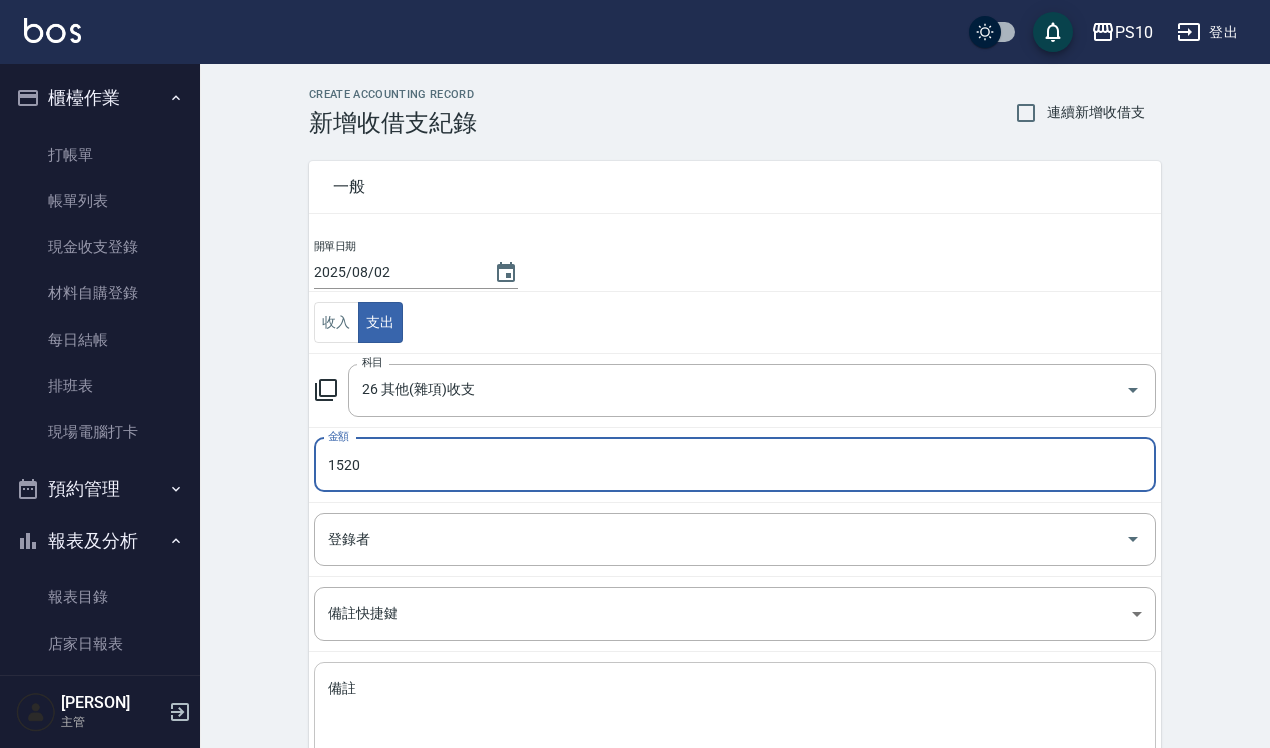 type on "1520" 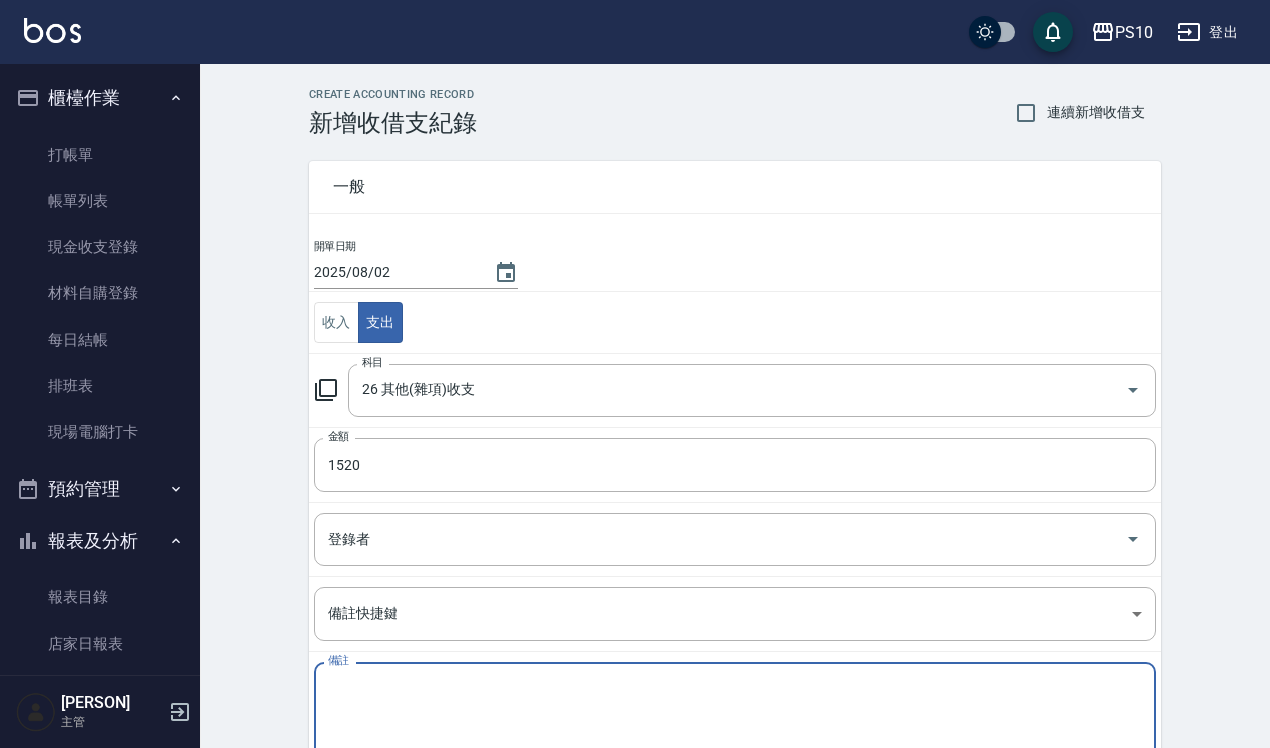 click on "備註" at bounding box center (735, 713) 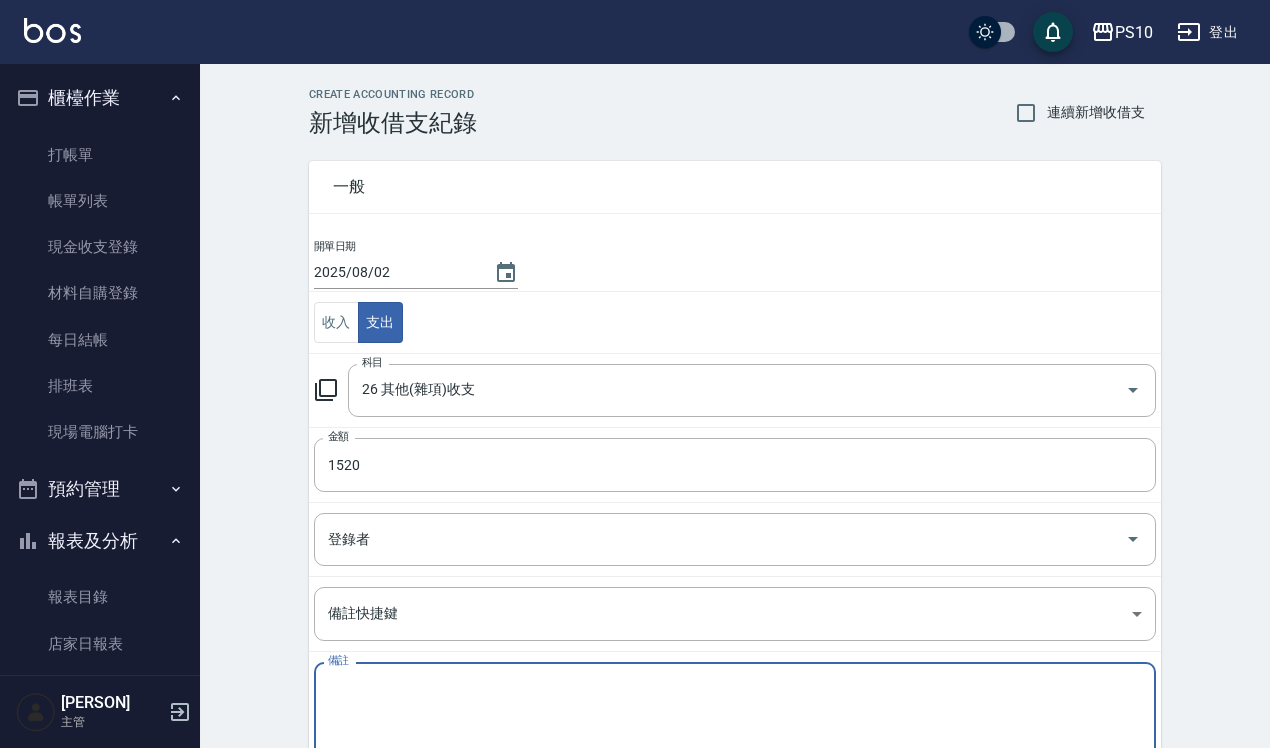 type on "j" 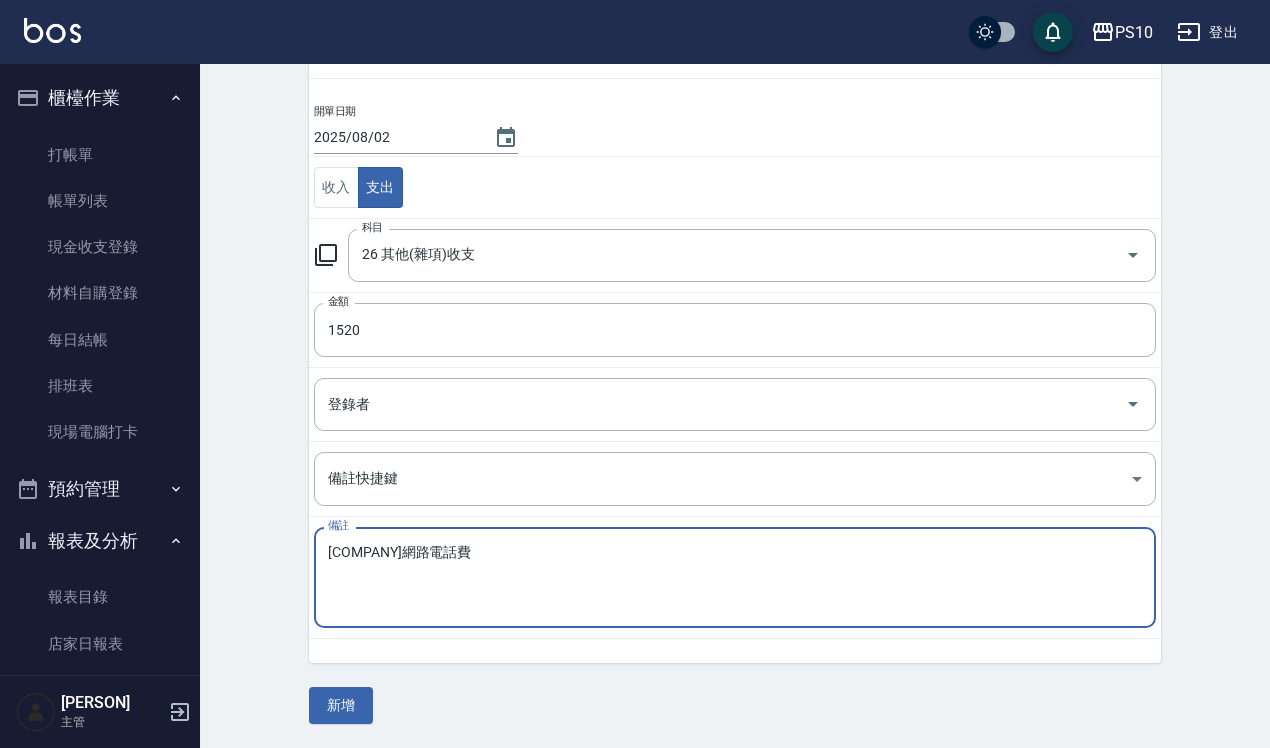 scroll, scrollTop: 136, scrollLeft: 0, axis: vertical 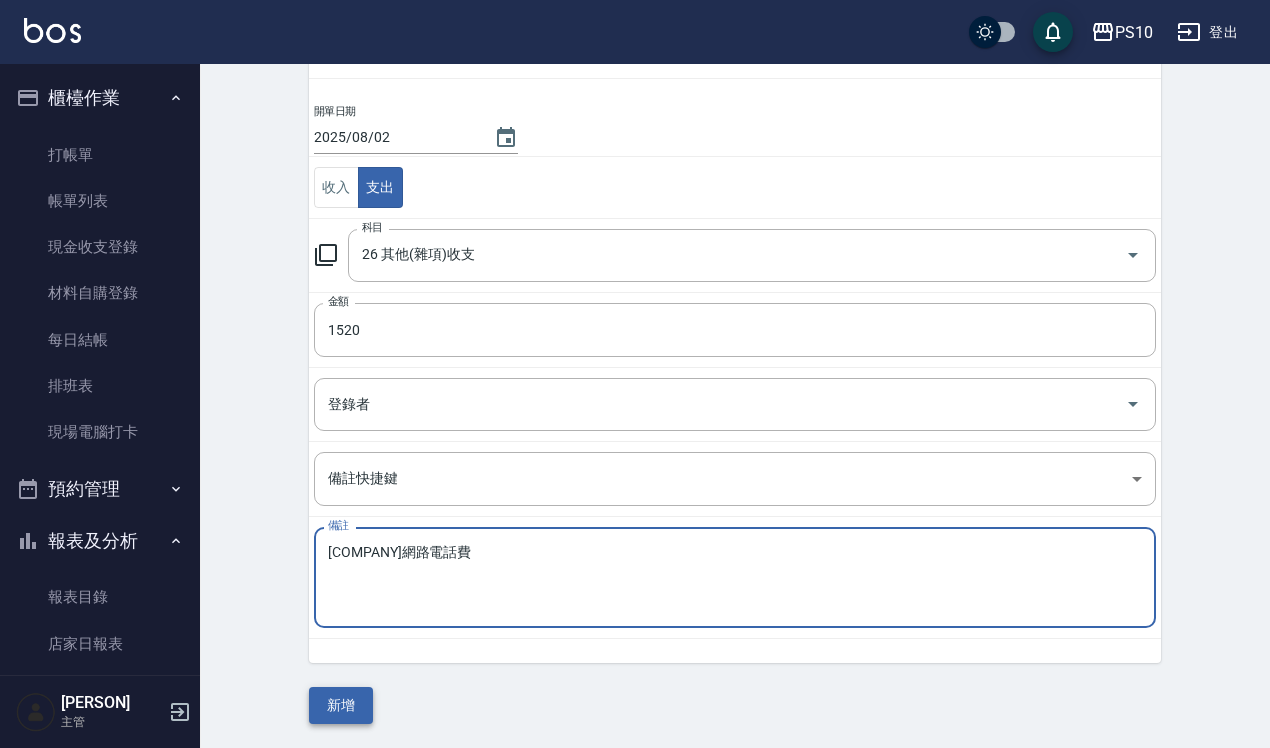 type on "[COMPANY]網路電話費" 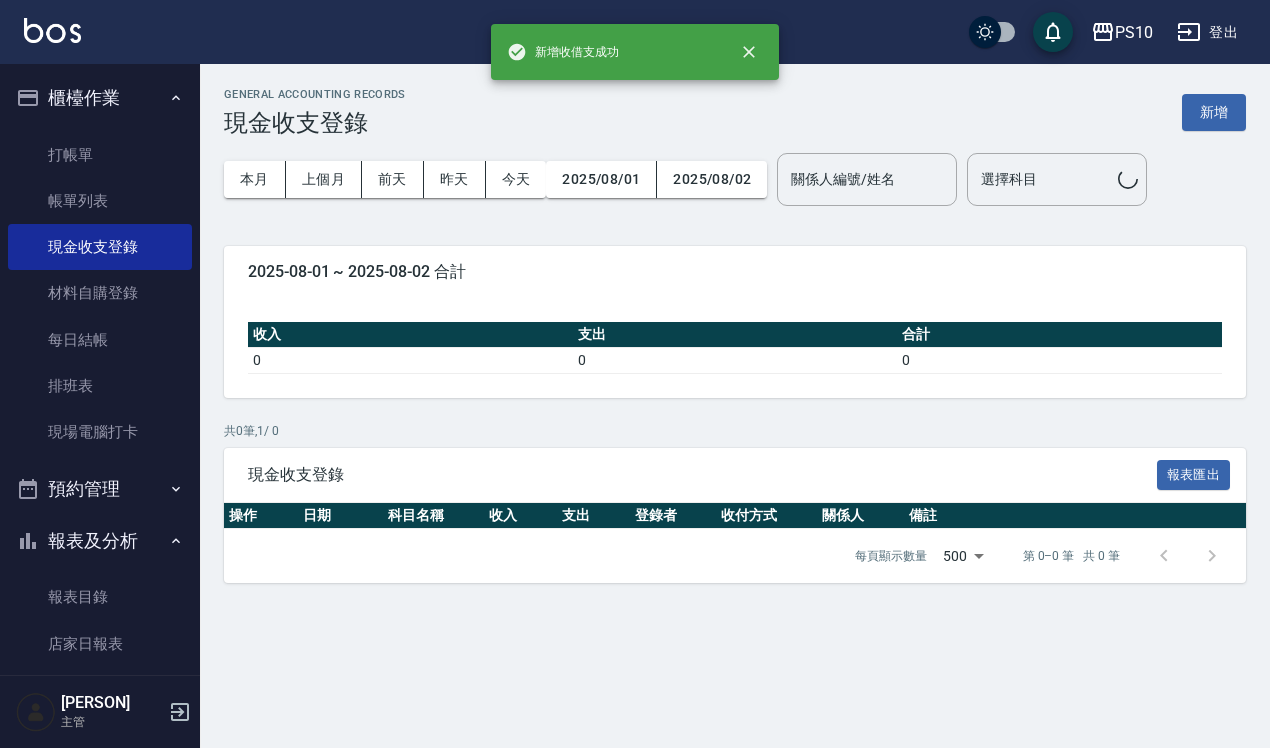 scroll, scrollTop: 0, scrollLeft: 0, axis: both 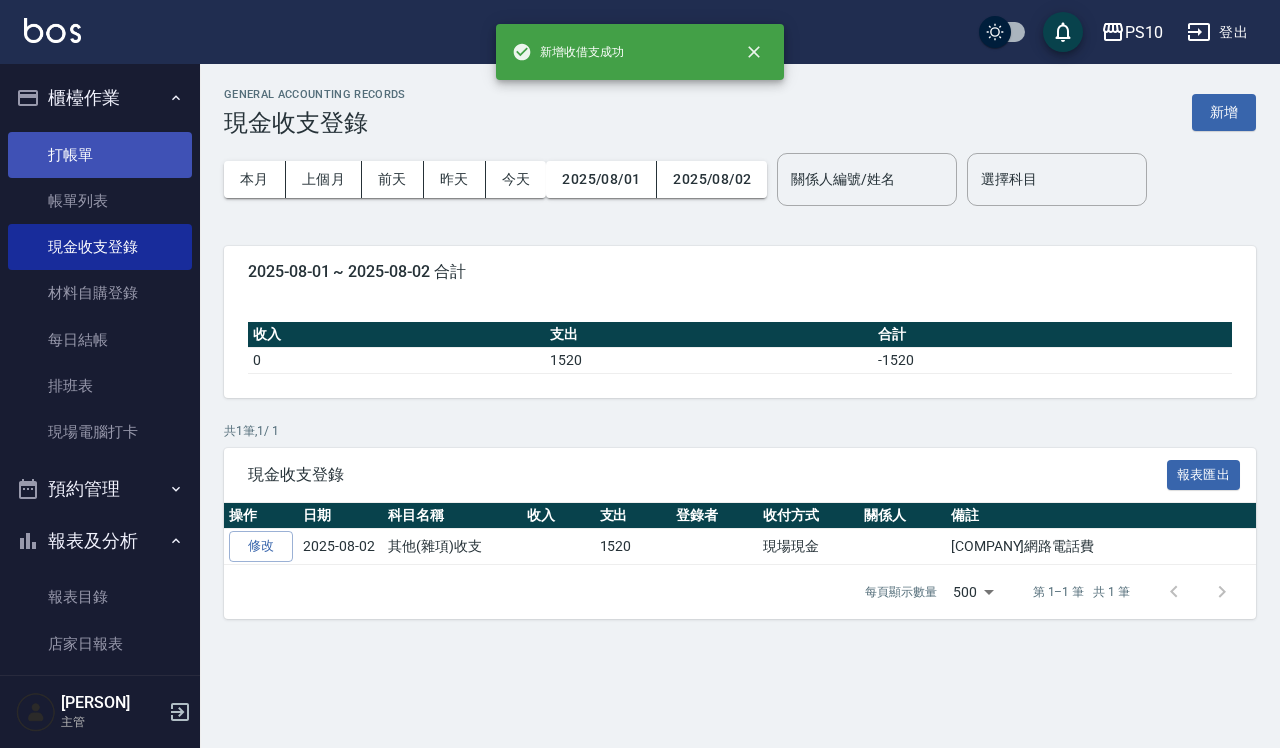 click on "打帳單" at bounding box center [100, 155] 